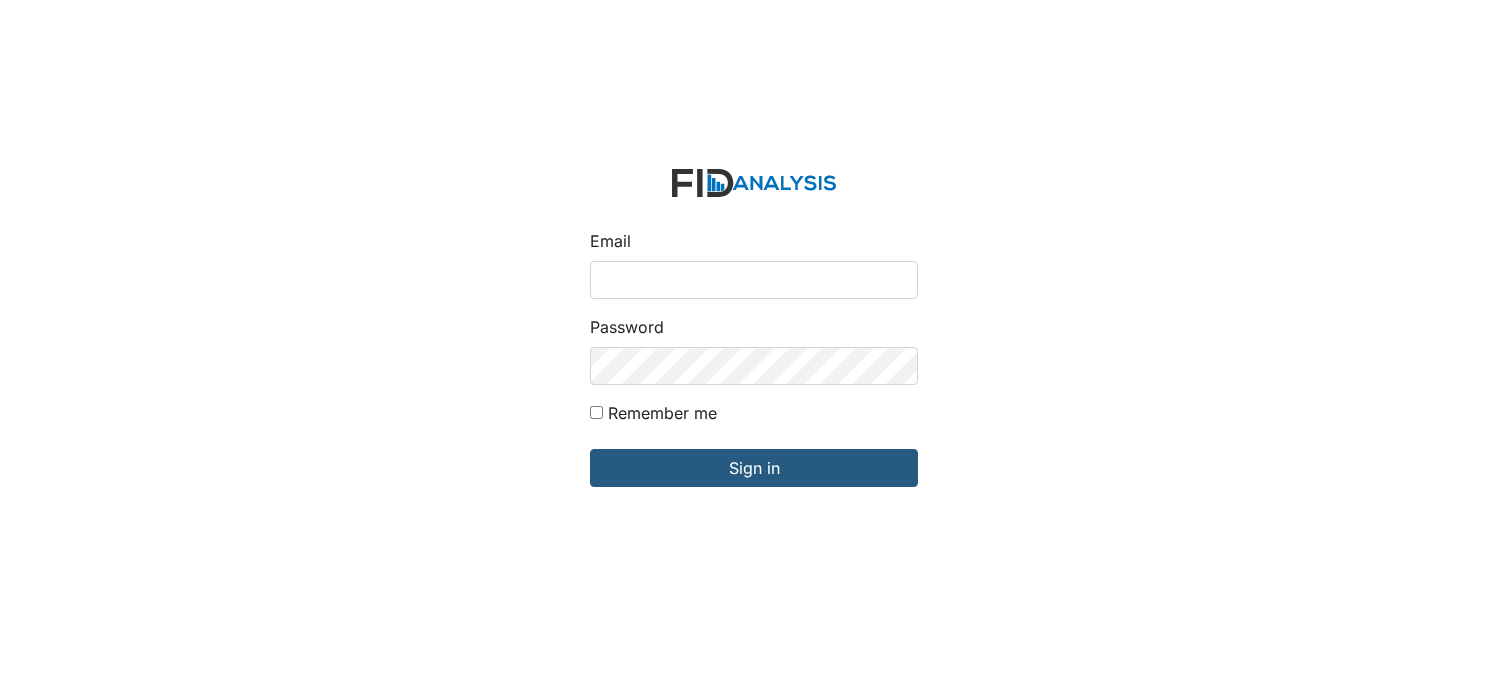 scroll, scrollTop: 0, scrollLeft: 0, axis: both 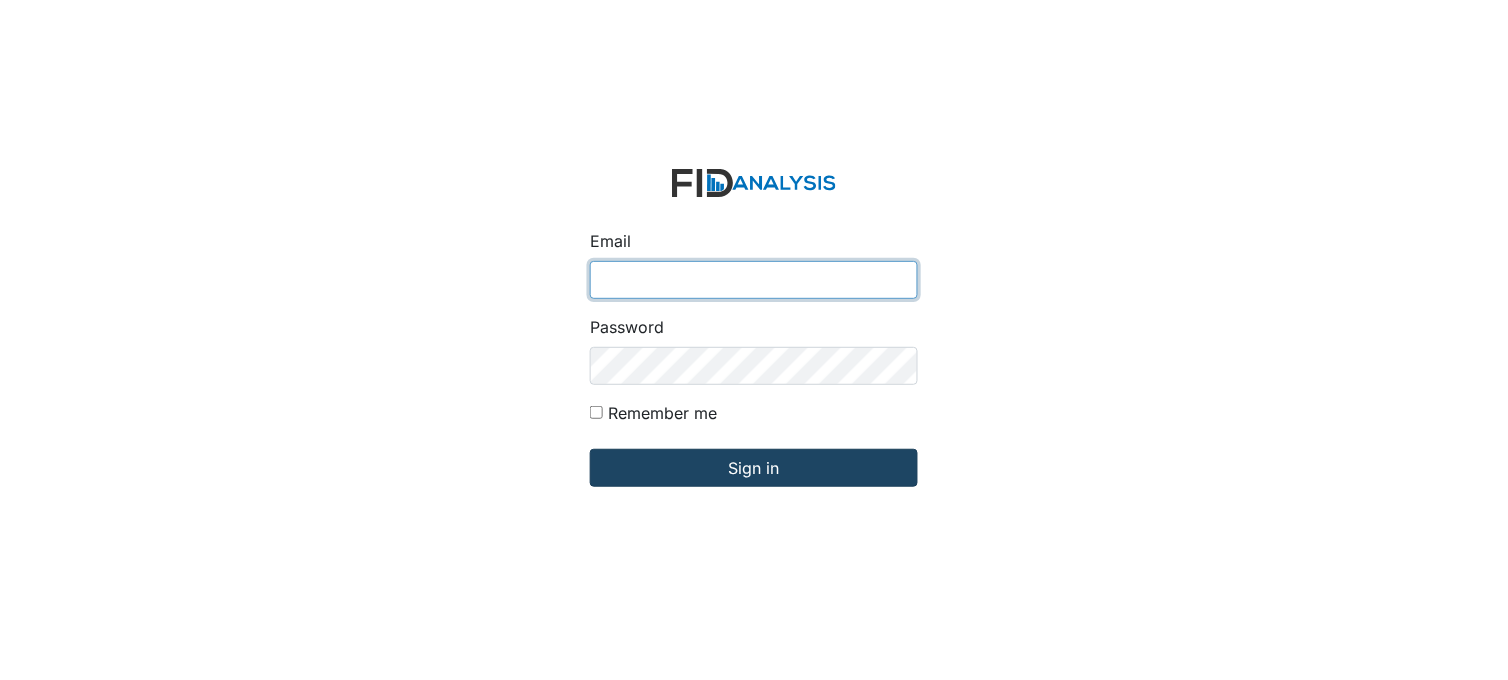 type on "[PERSON_NAME][EMAIL_ADDRESS][DOMAIN_NAME]" 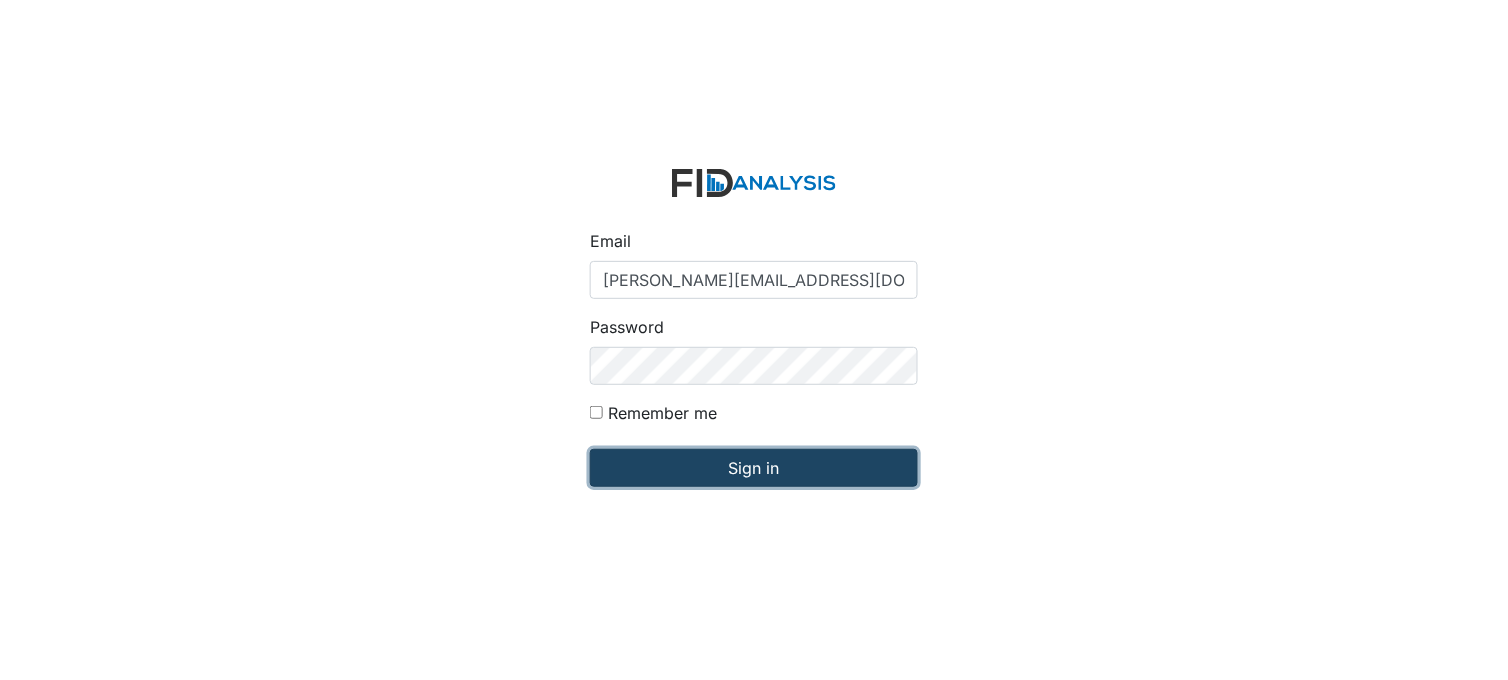 click on "Sign in" at bounding box center [754, 468] 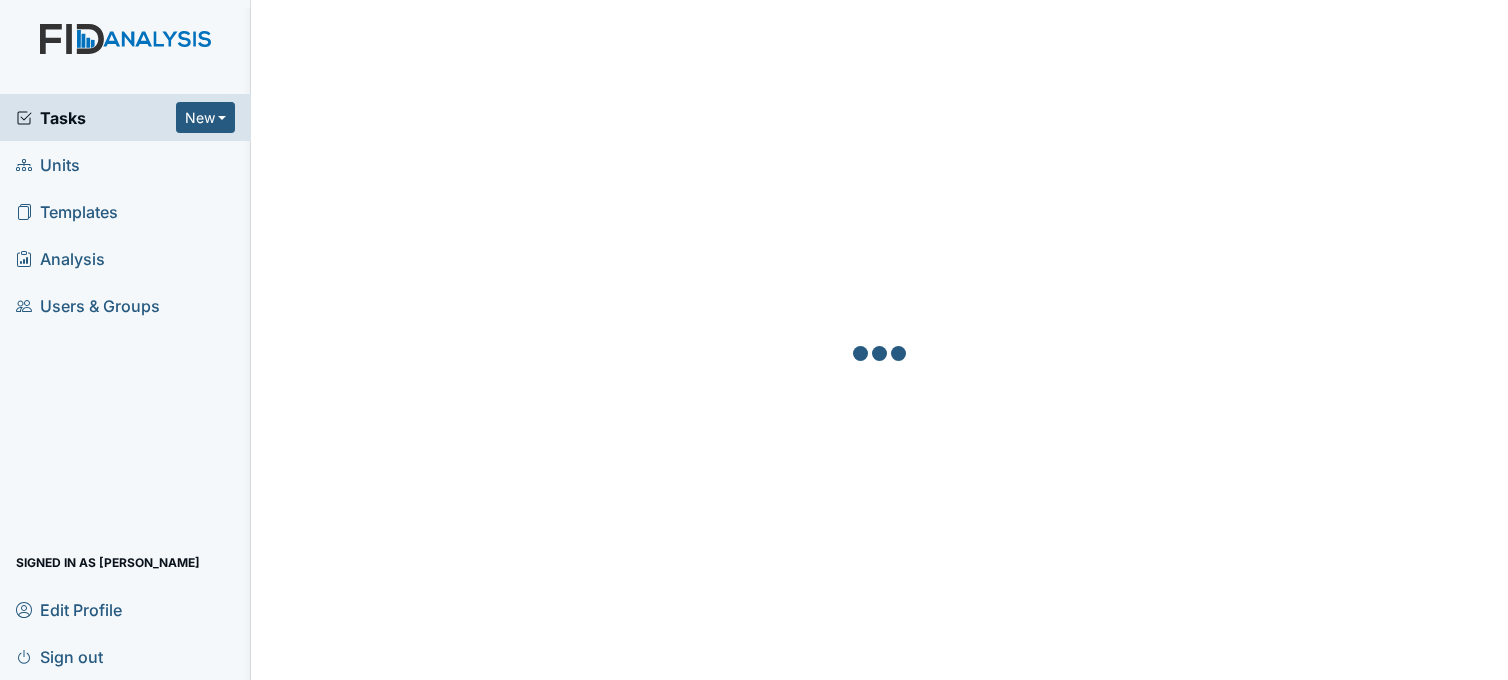 scroll, scrollTop: 0, scrollLeft: 0, axis: both 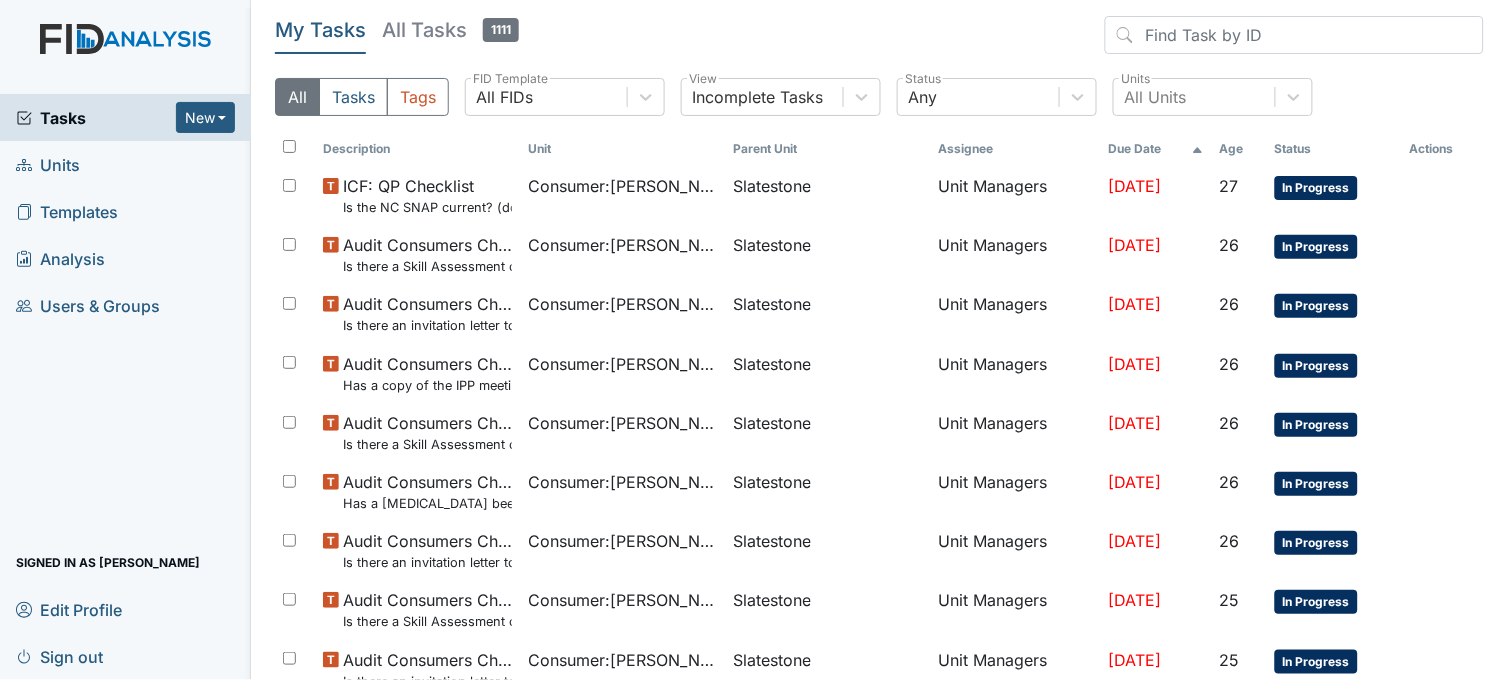click on "Units" at bounding box center (125, 164) 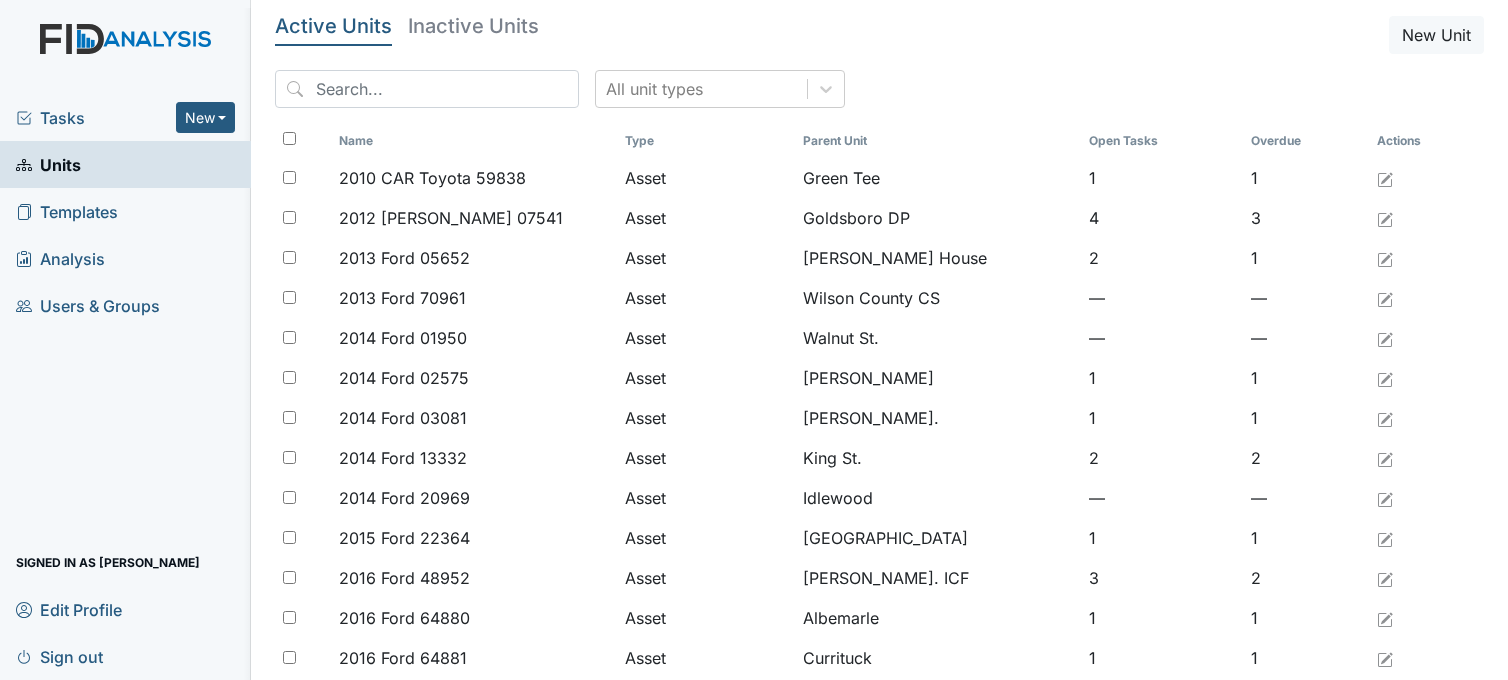 scroll, scrollTop: 0, scrollLeft: 0, axis: both 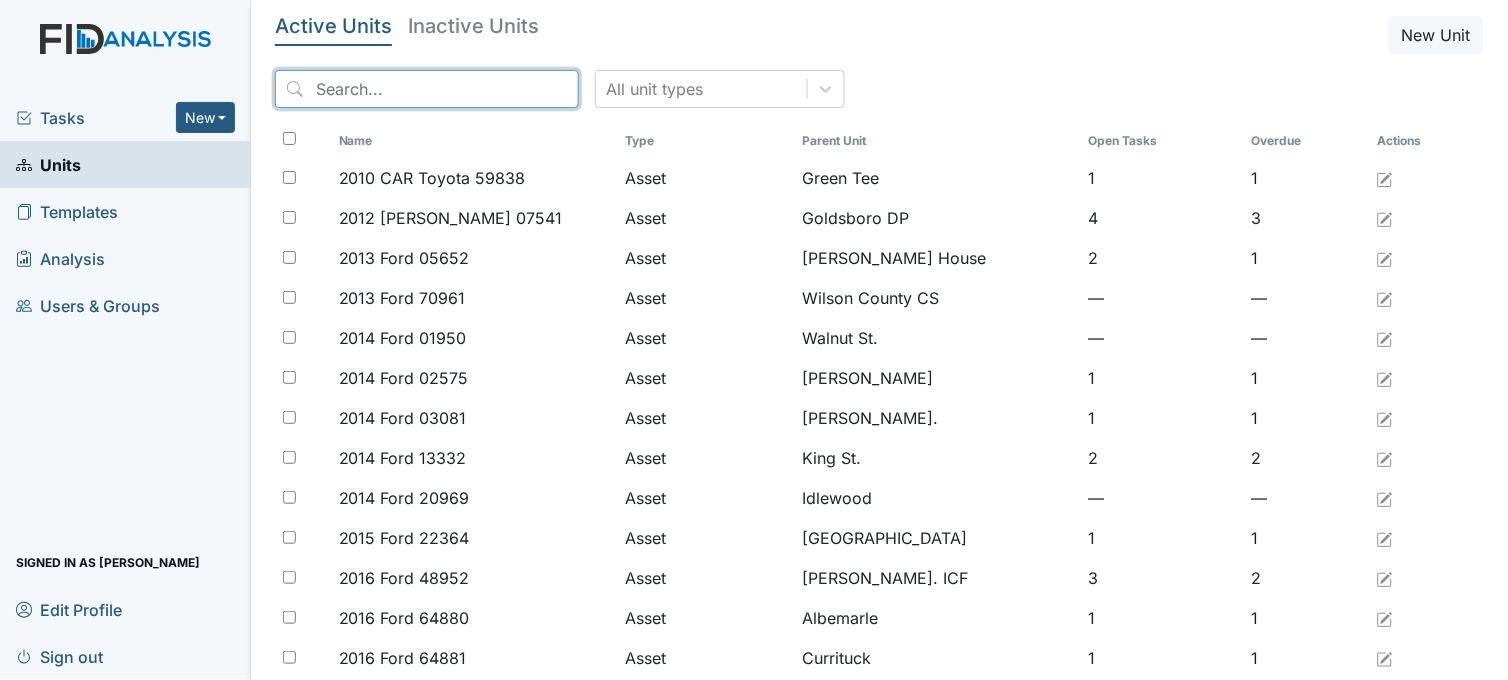 click at bounding box center (427, 89) 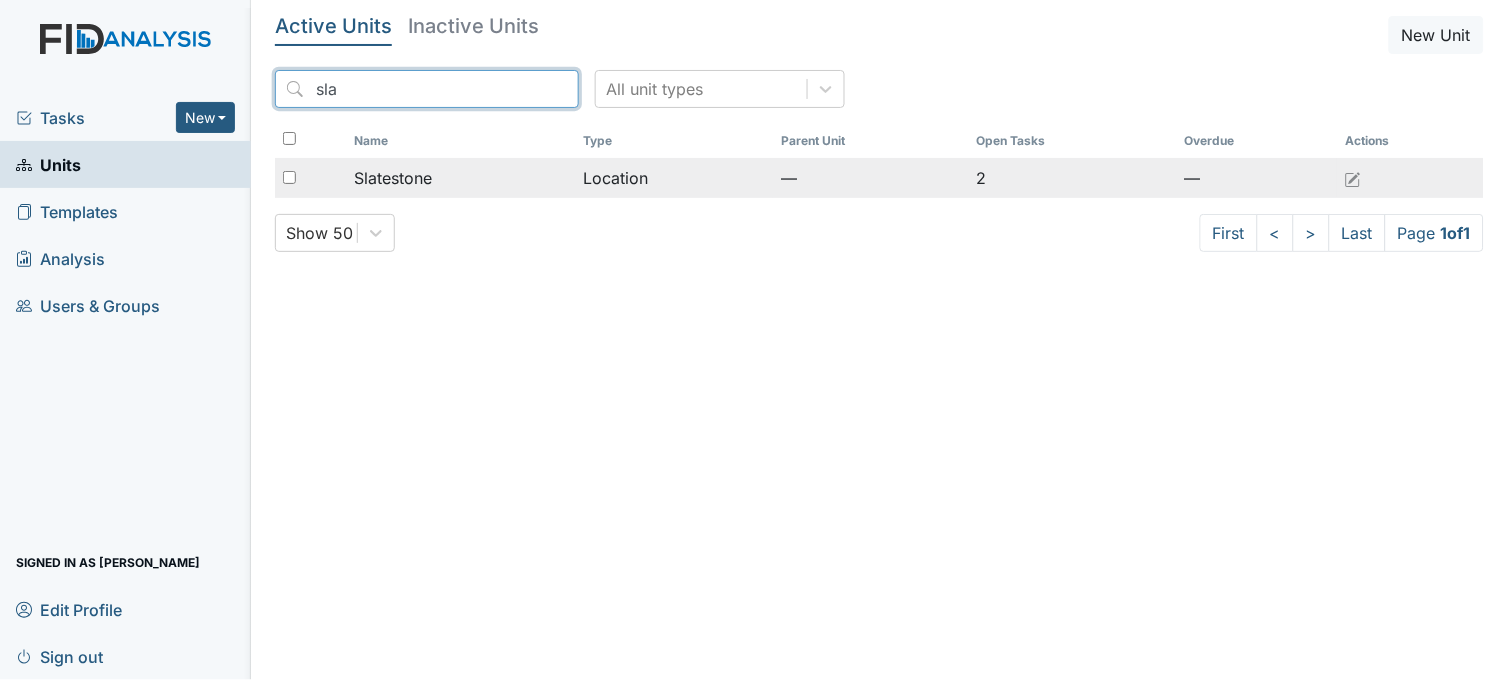 type on "sla" 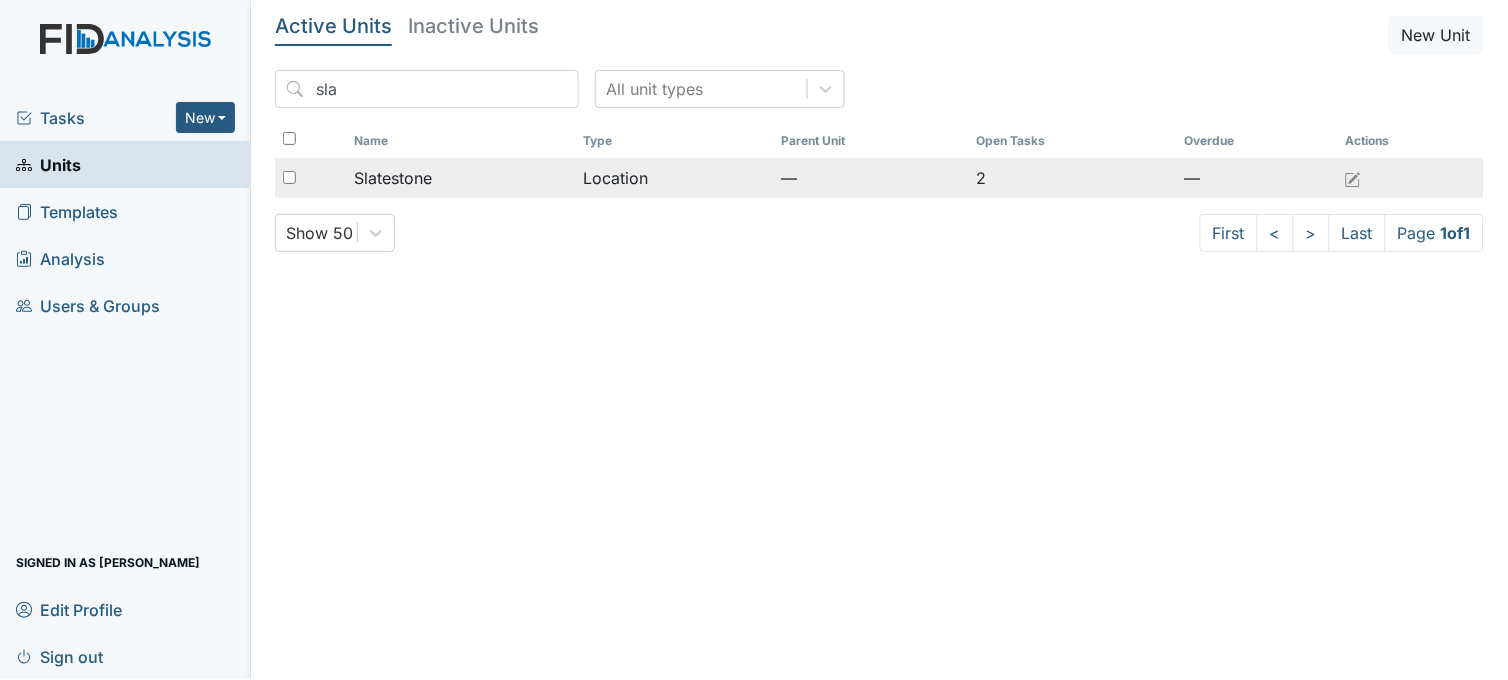 click on "Slatestone" at bounding box center [461, 178] 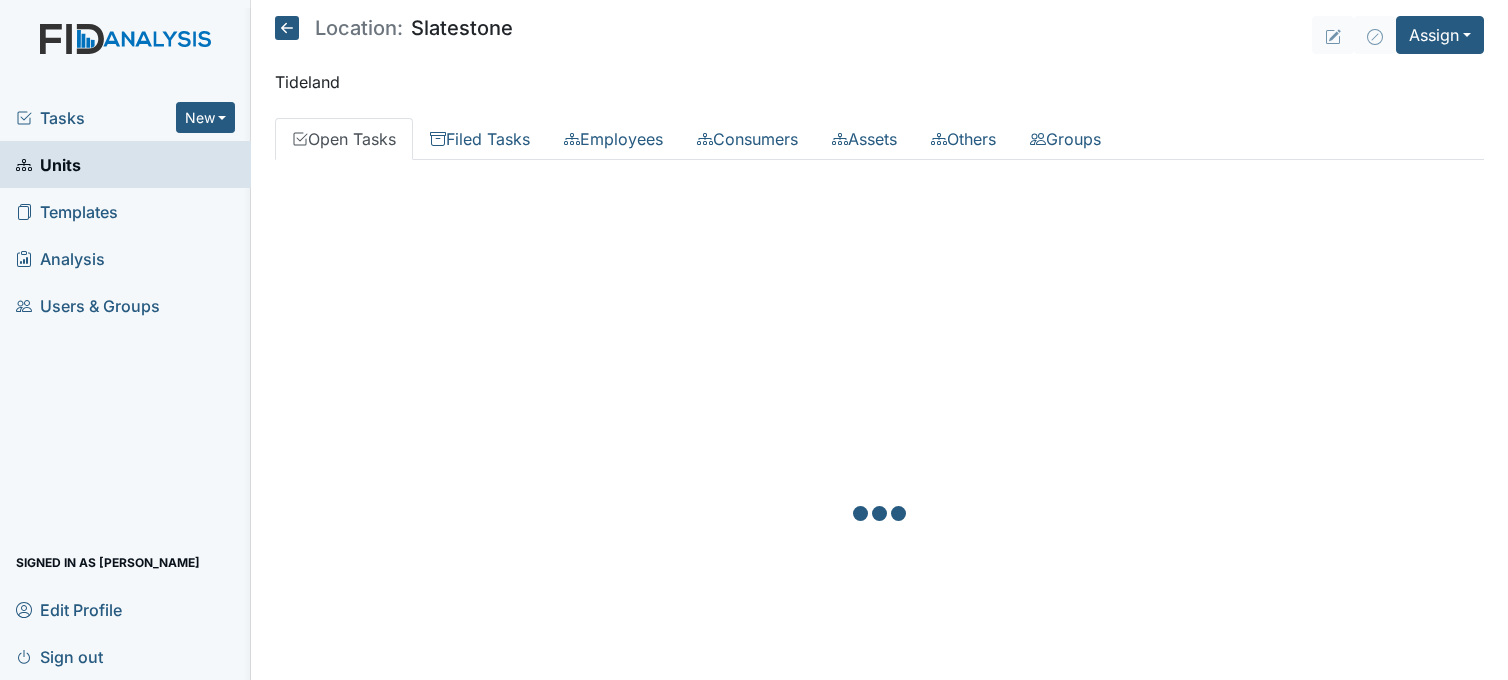 scroll, scrollTop: 0, scrollLeft: 0, axis: both 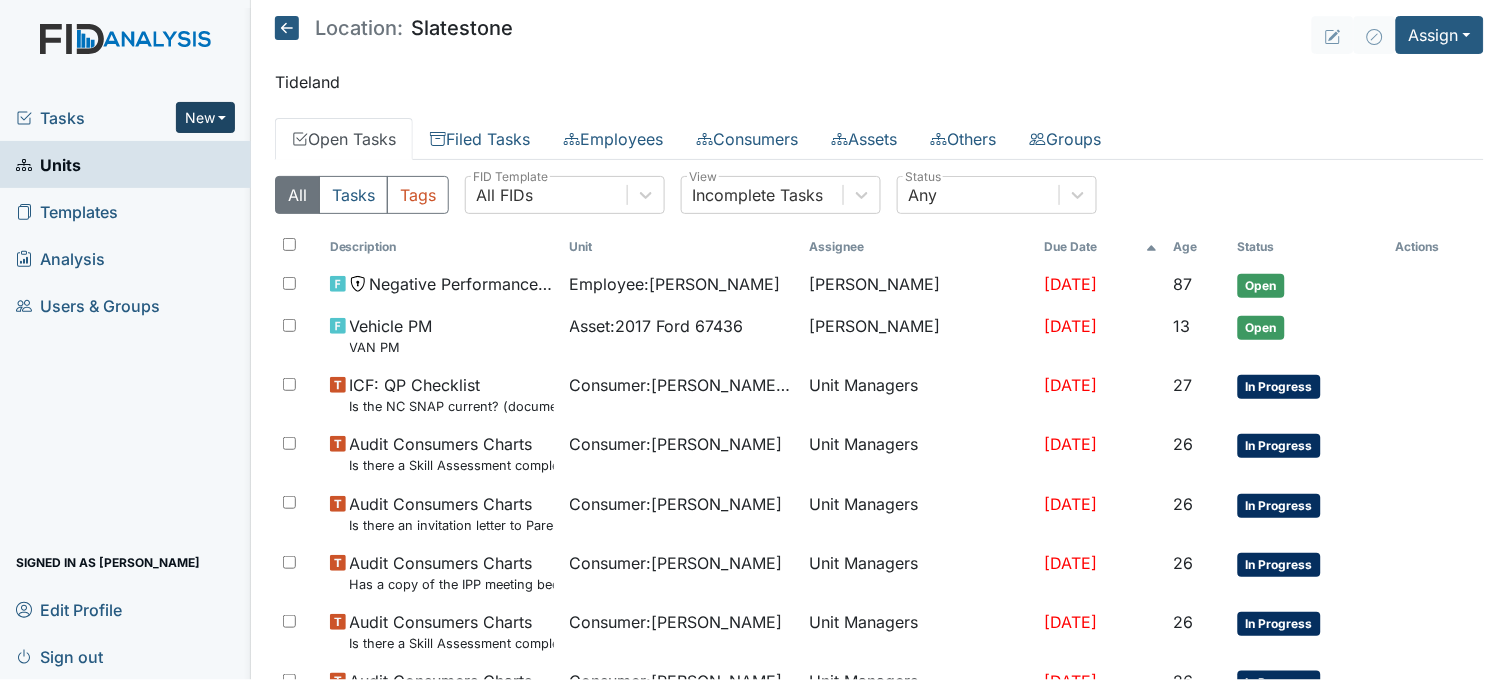 click on "New" at bounding box center [206, 117] 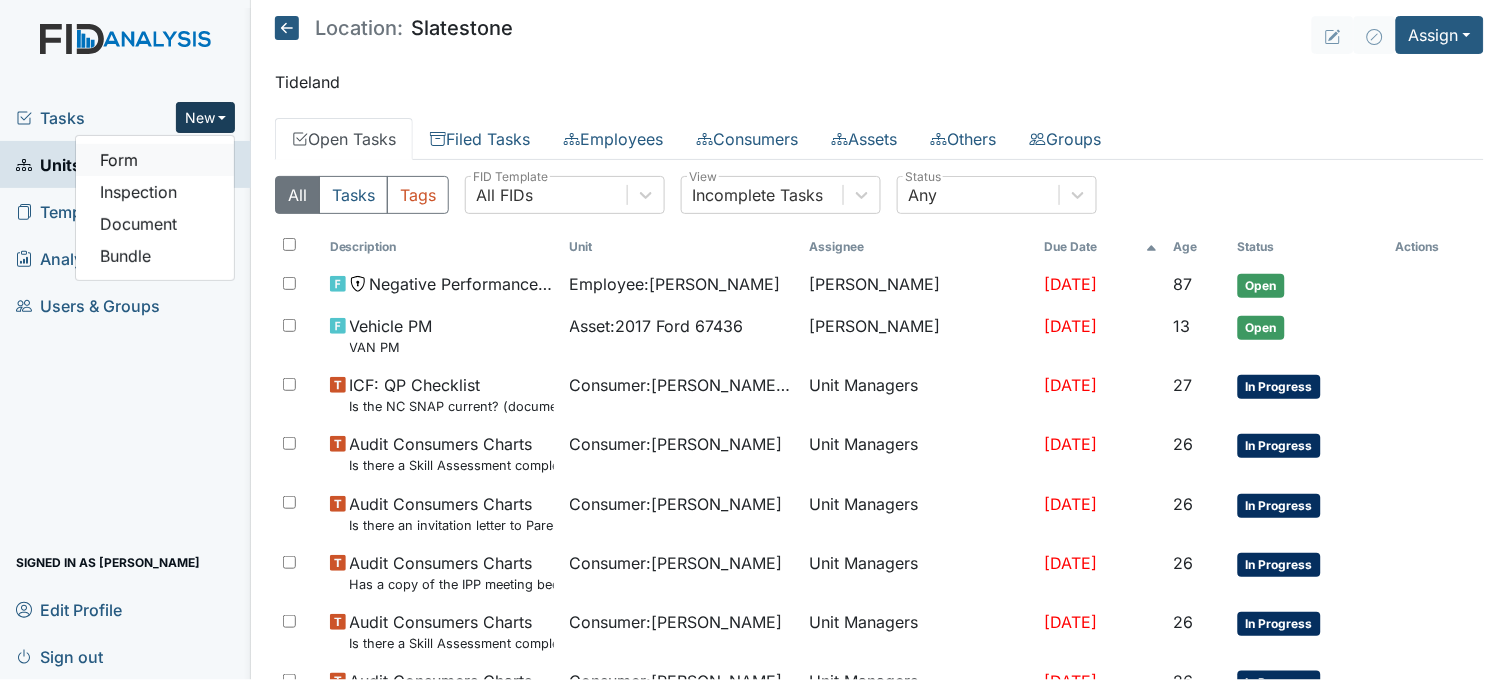 click on "Form" at bounding box center (155, 160) 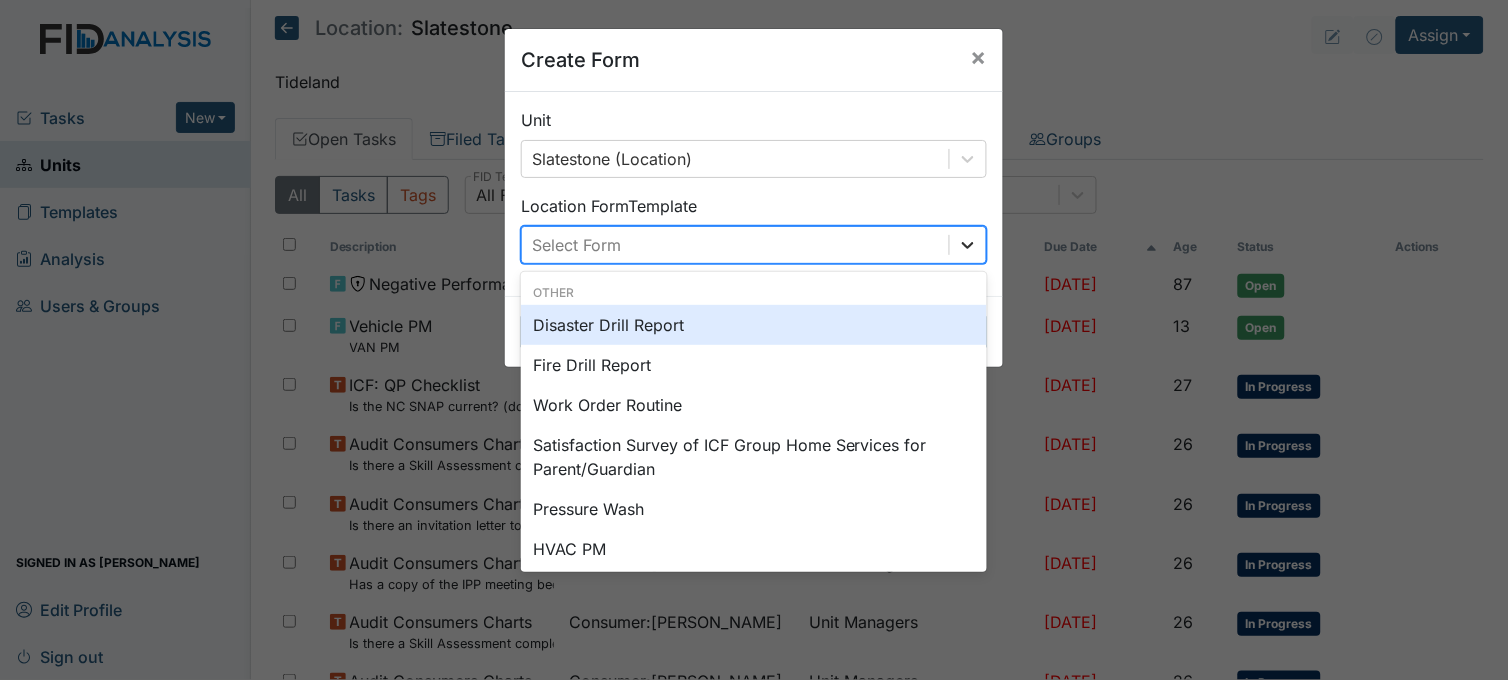 click 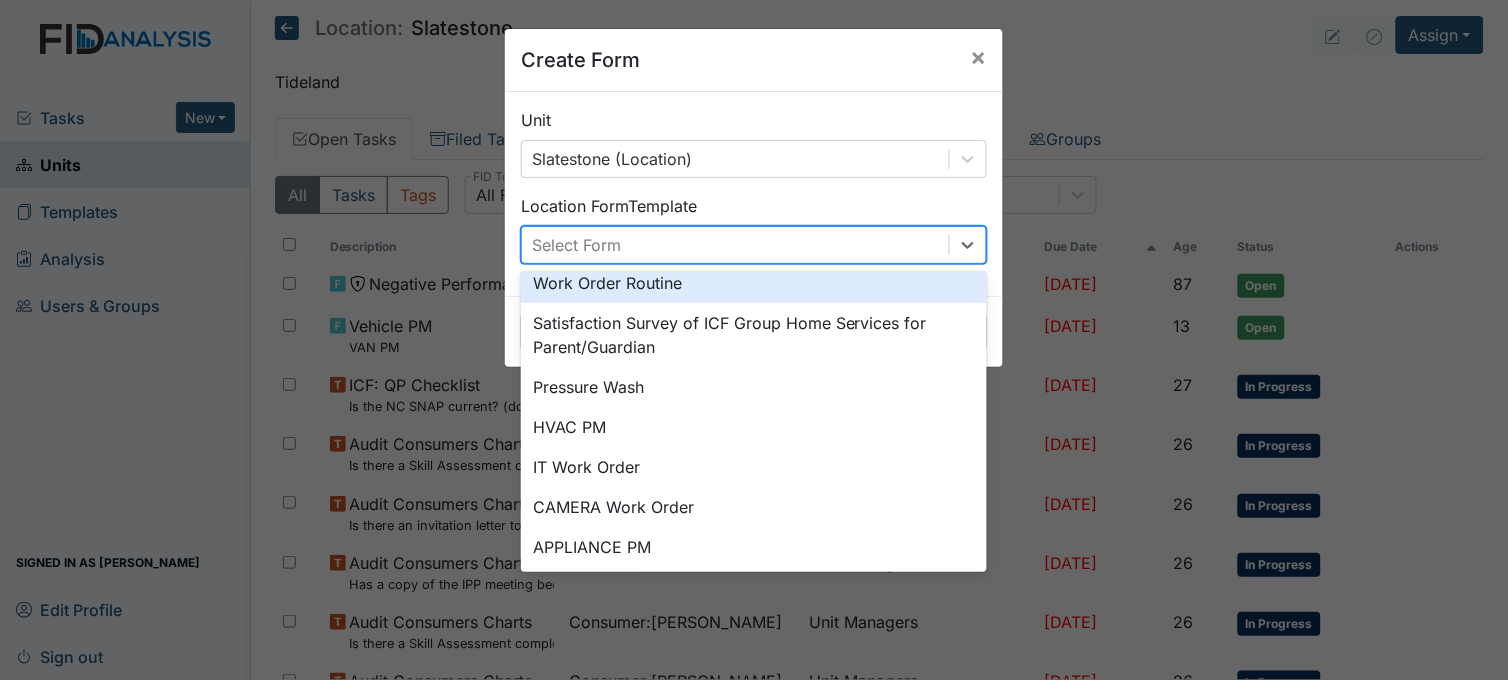 scroll, scrollTop: 0, scrollLeft: 0, axis: both 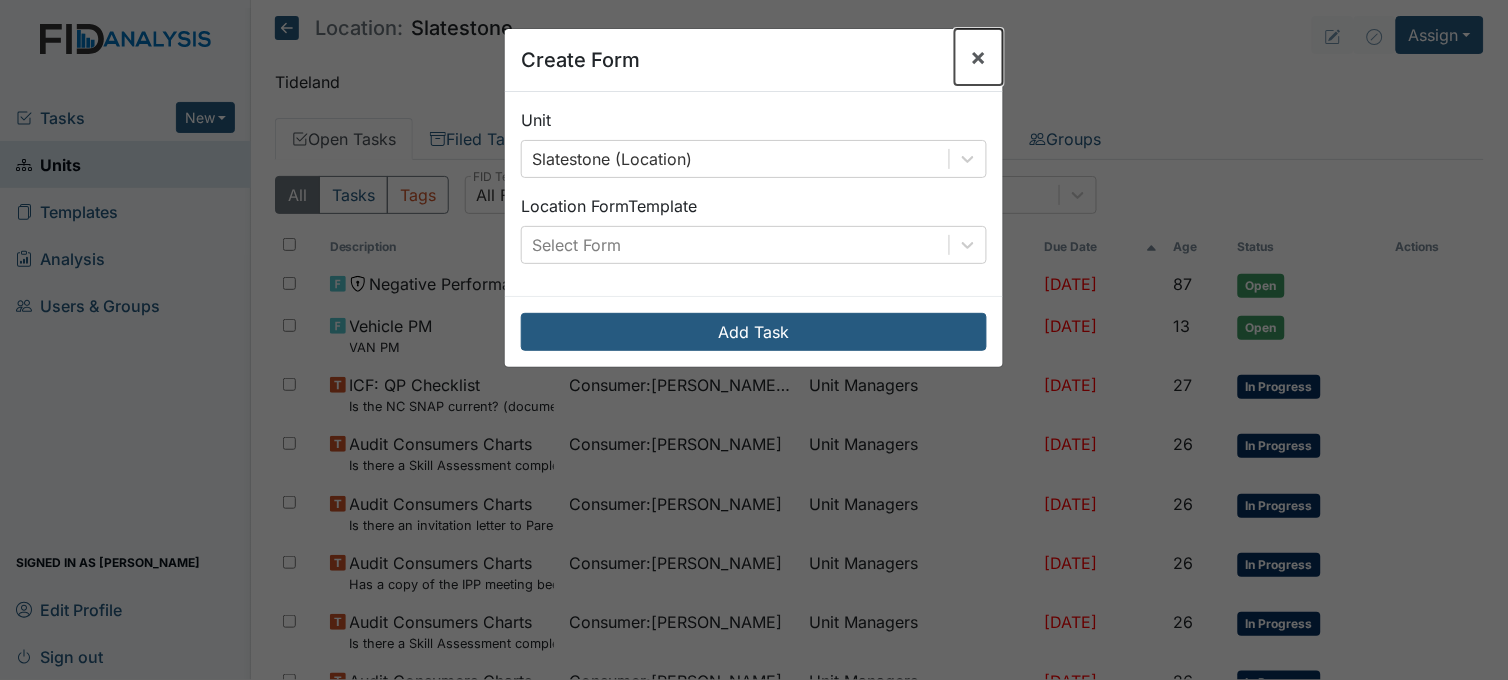 click on "×" at bounding box center (979, 56) 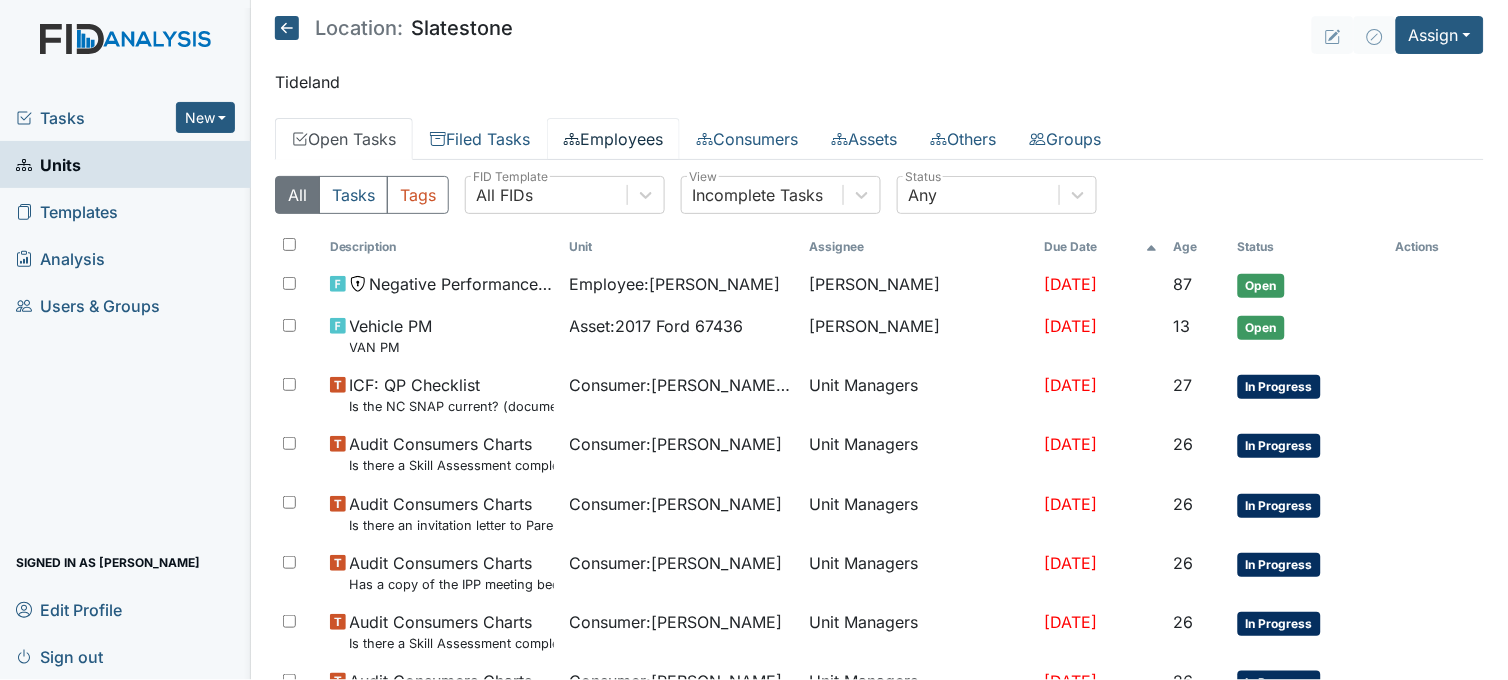 click on "Employees" at bounding box center (613, 139) 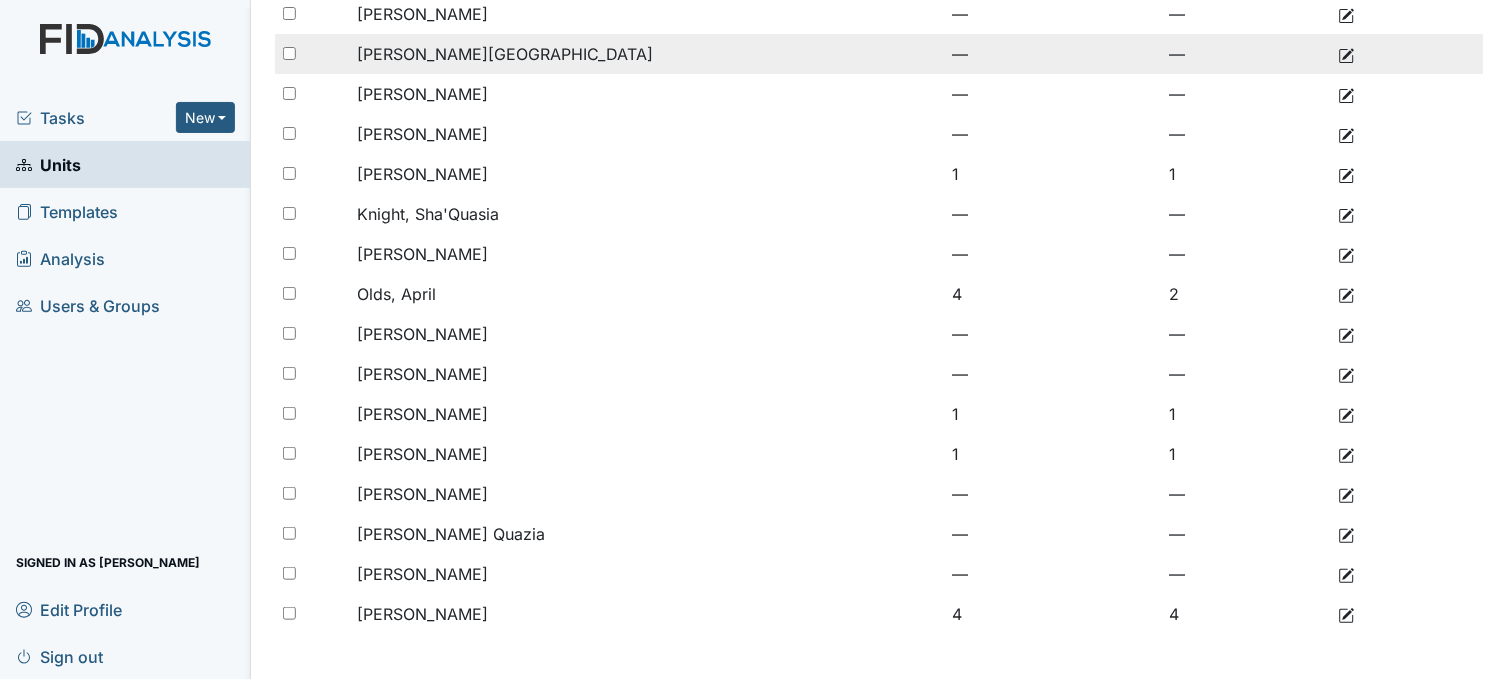 scroll, scrollTop: 346, scrollLeft: 0, axis: vertical 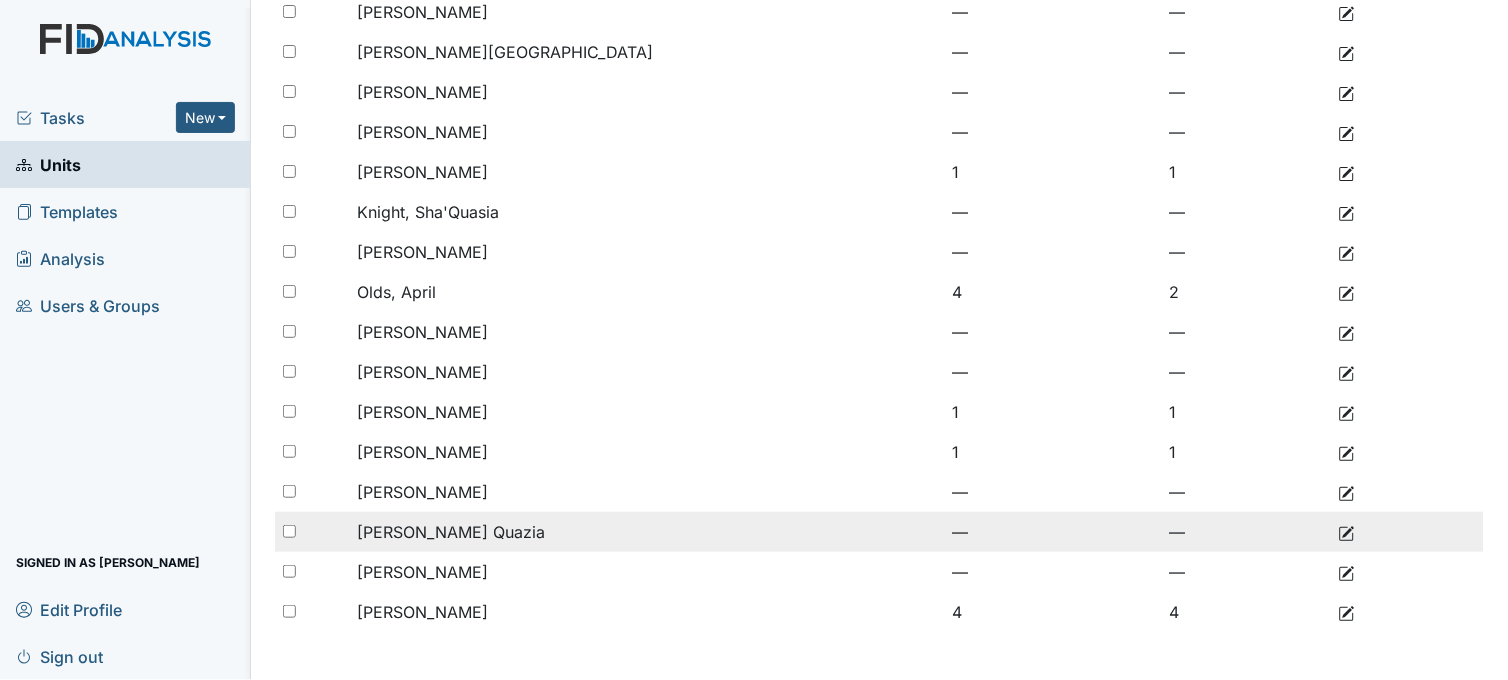 click 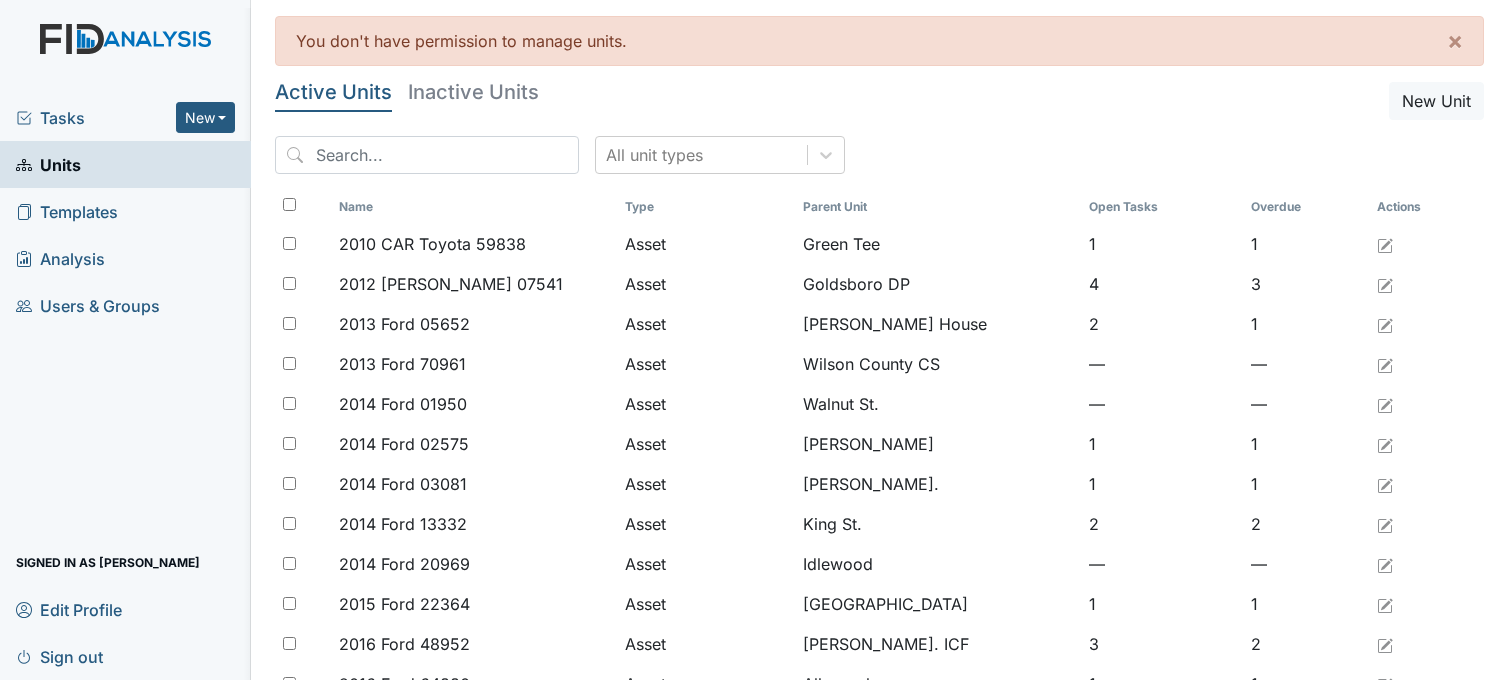 scroll, scrollTop: 0, scrollLeft: 0, axis: both 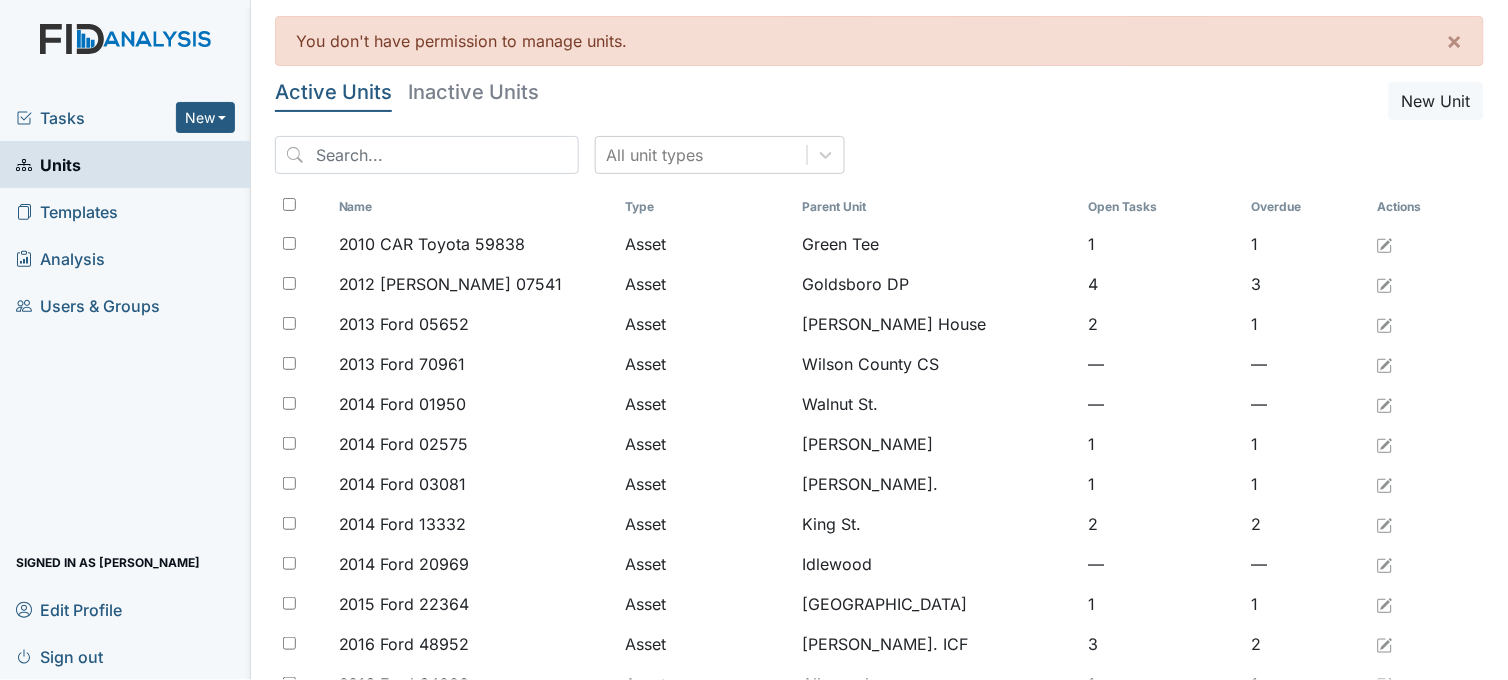 click on "Units" at bounding box center [48, 164] 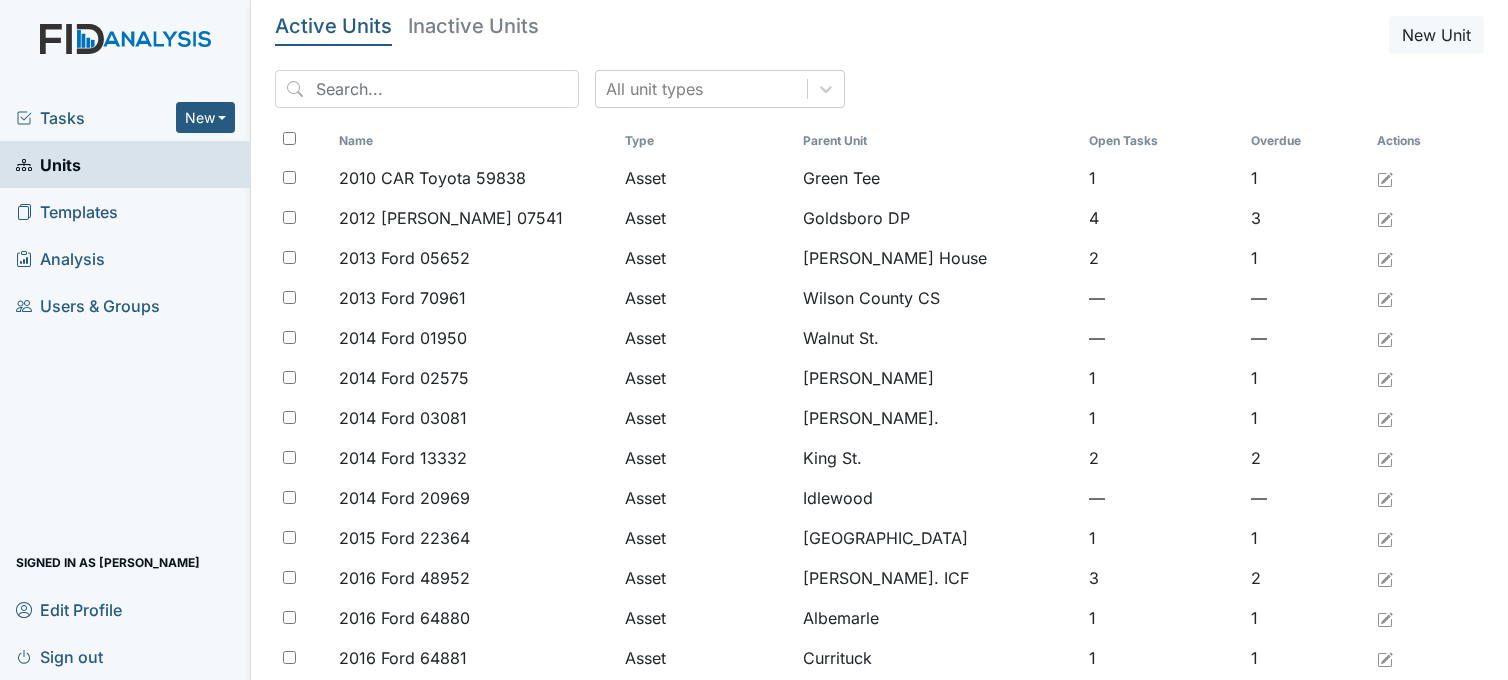 scroll, scrollTop: 0, scrollLeft: 0, axis: both 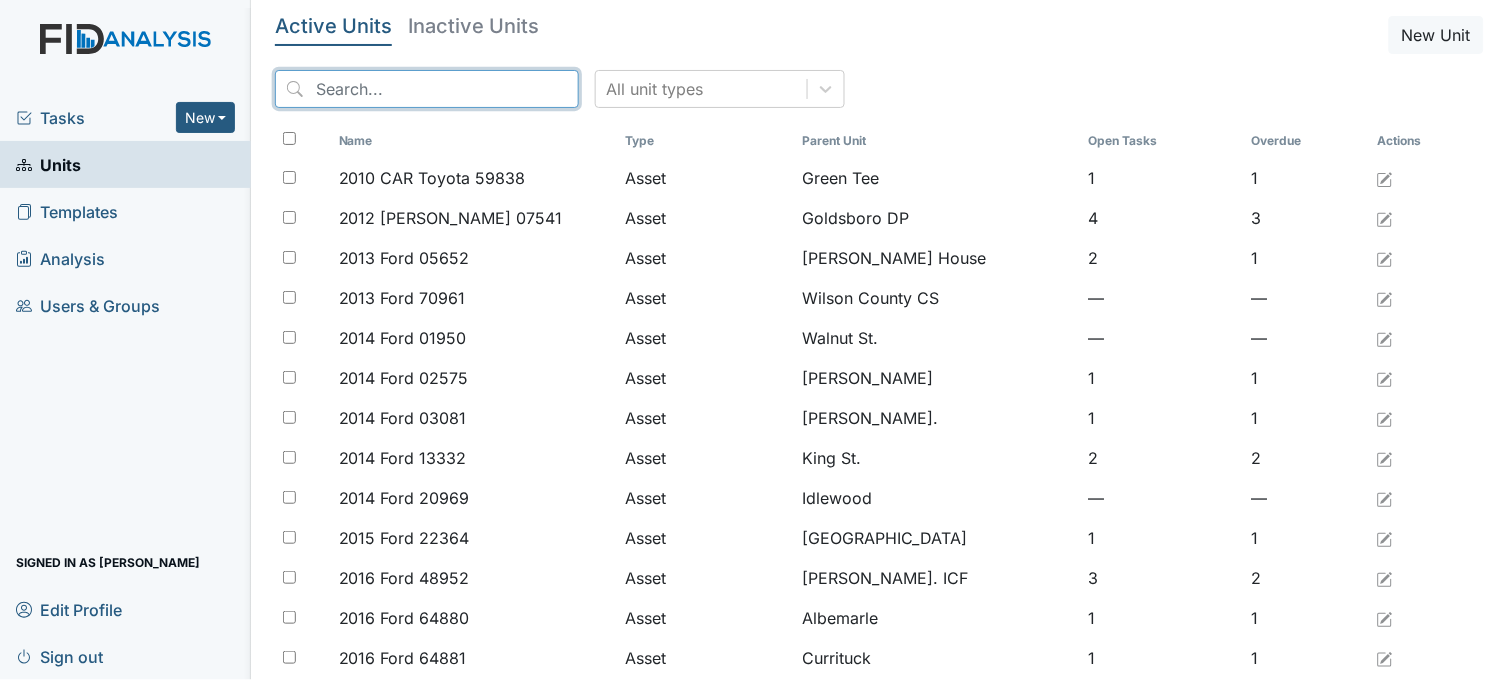 click at bounding box center [427, 89] 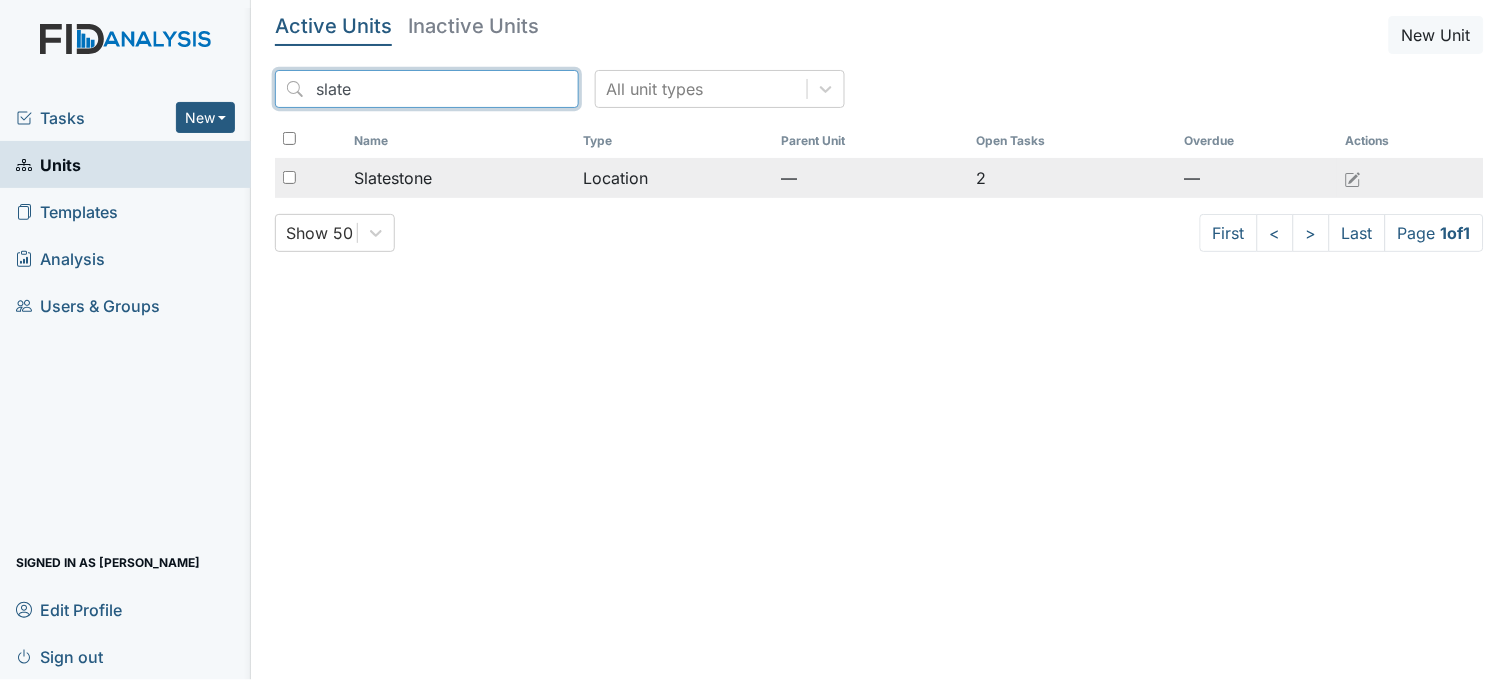 type on "slate" 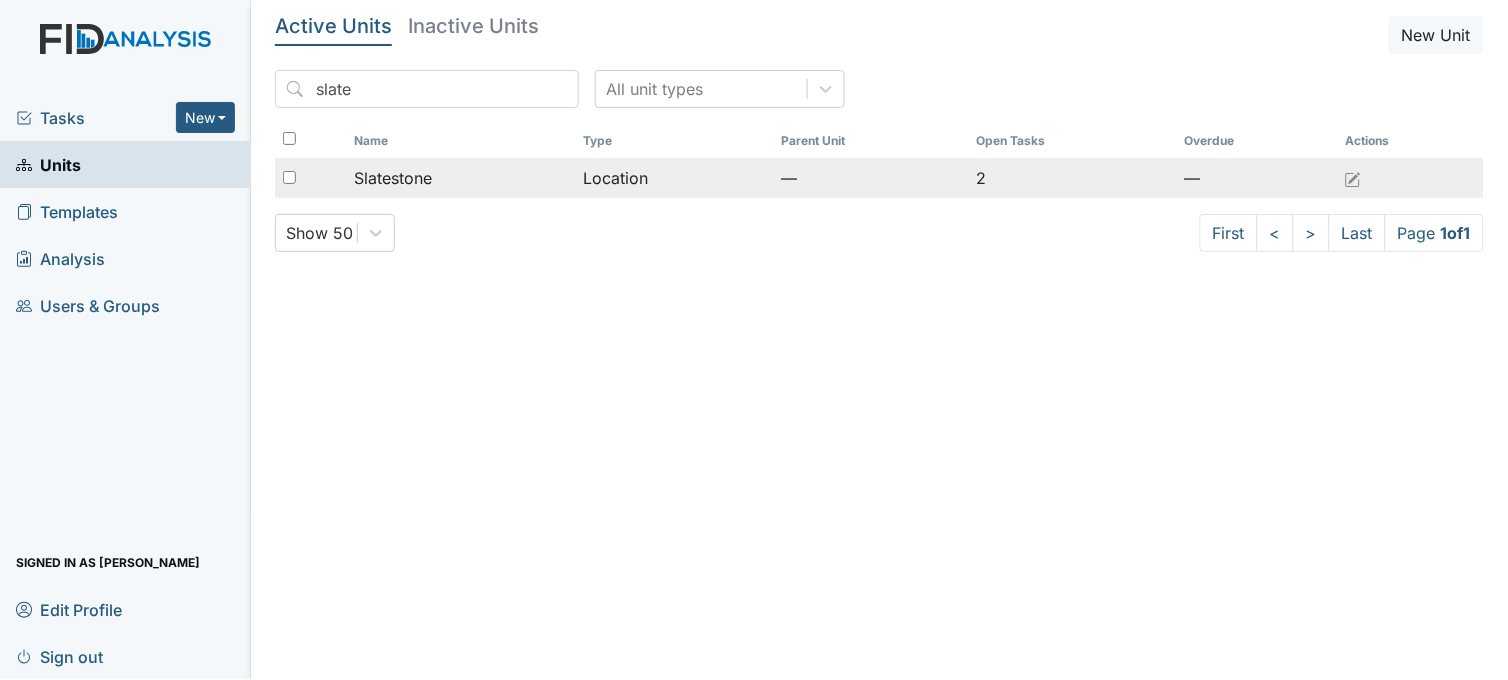click on "Slatestone" at bounding box center (393, 178) 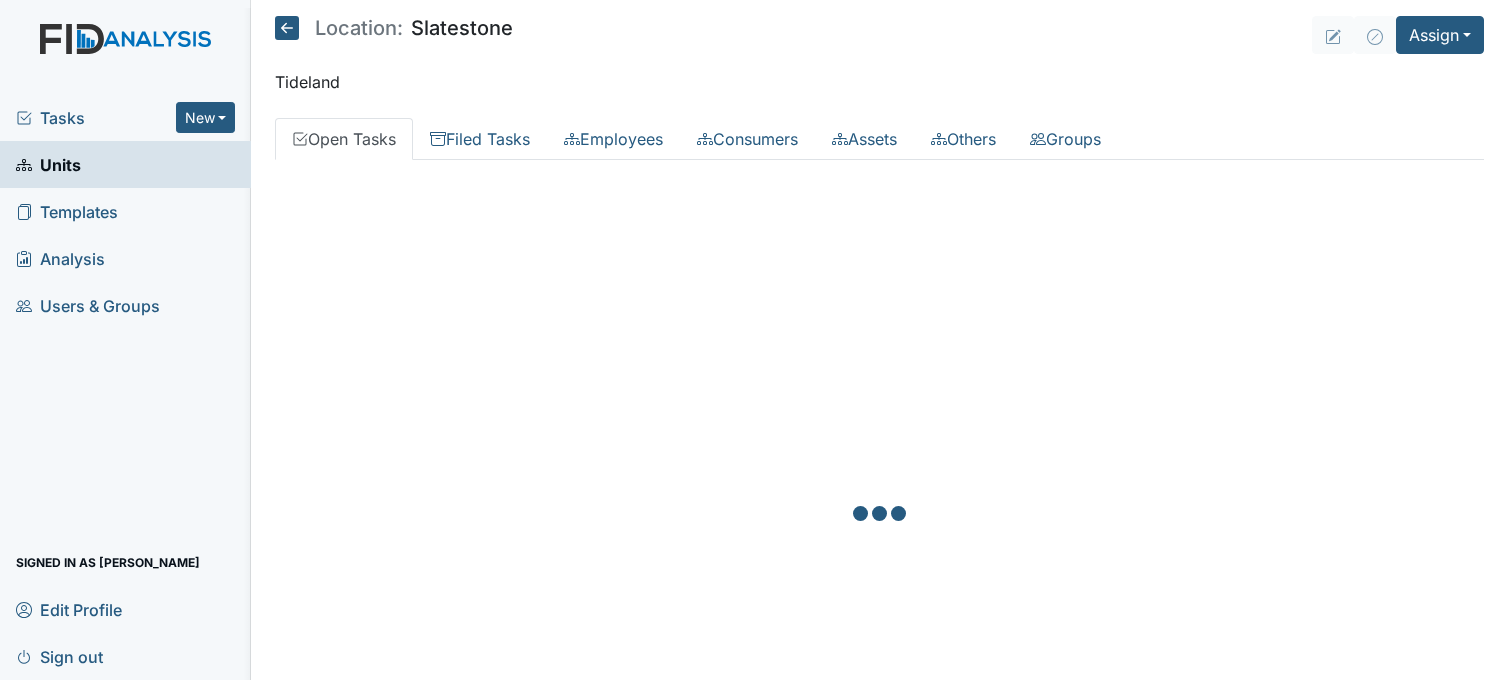 scroll, scrollTop: 0, scrollLeft: 0, axis: both 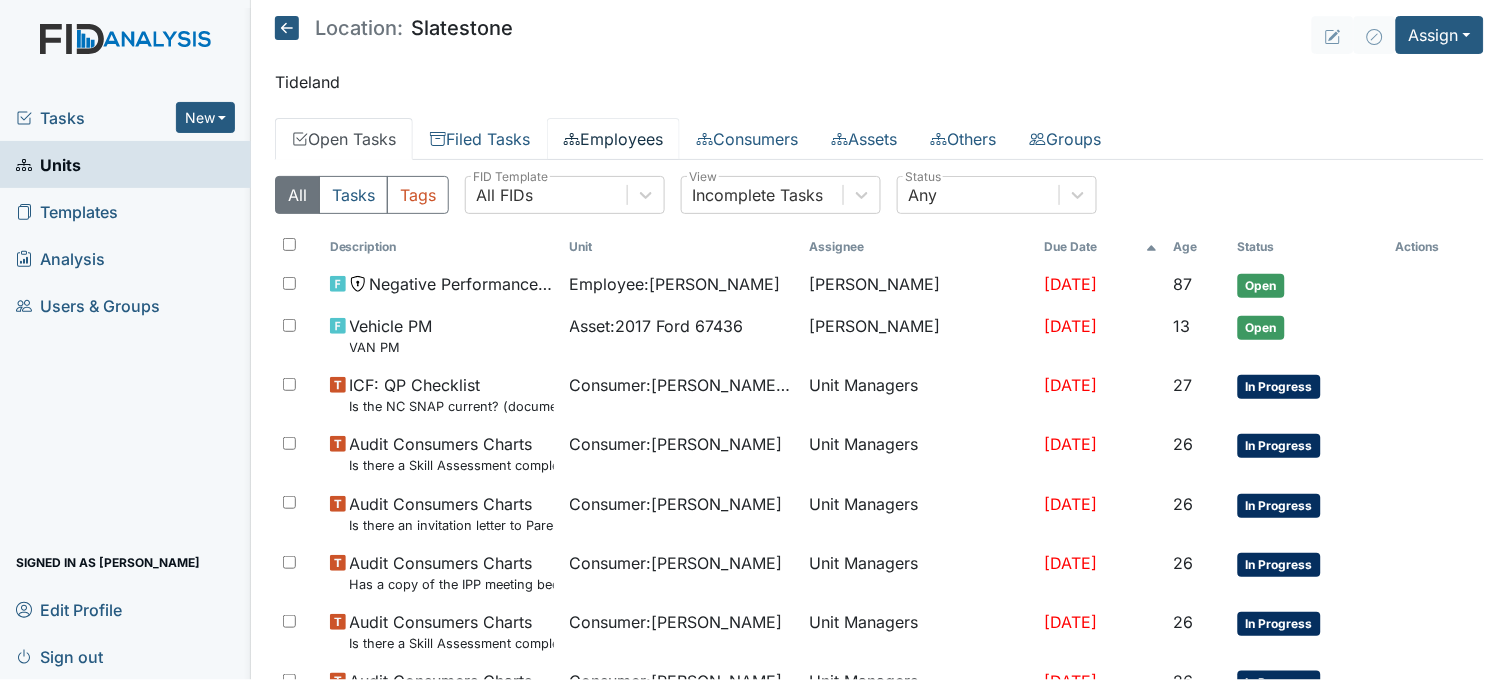 click on "Employees" at bounding box center (613, 139) 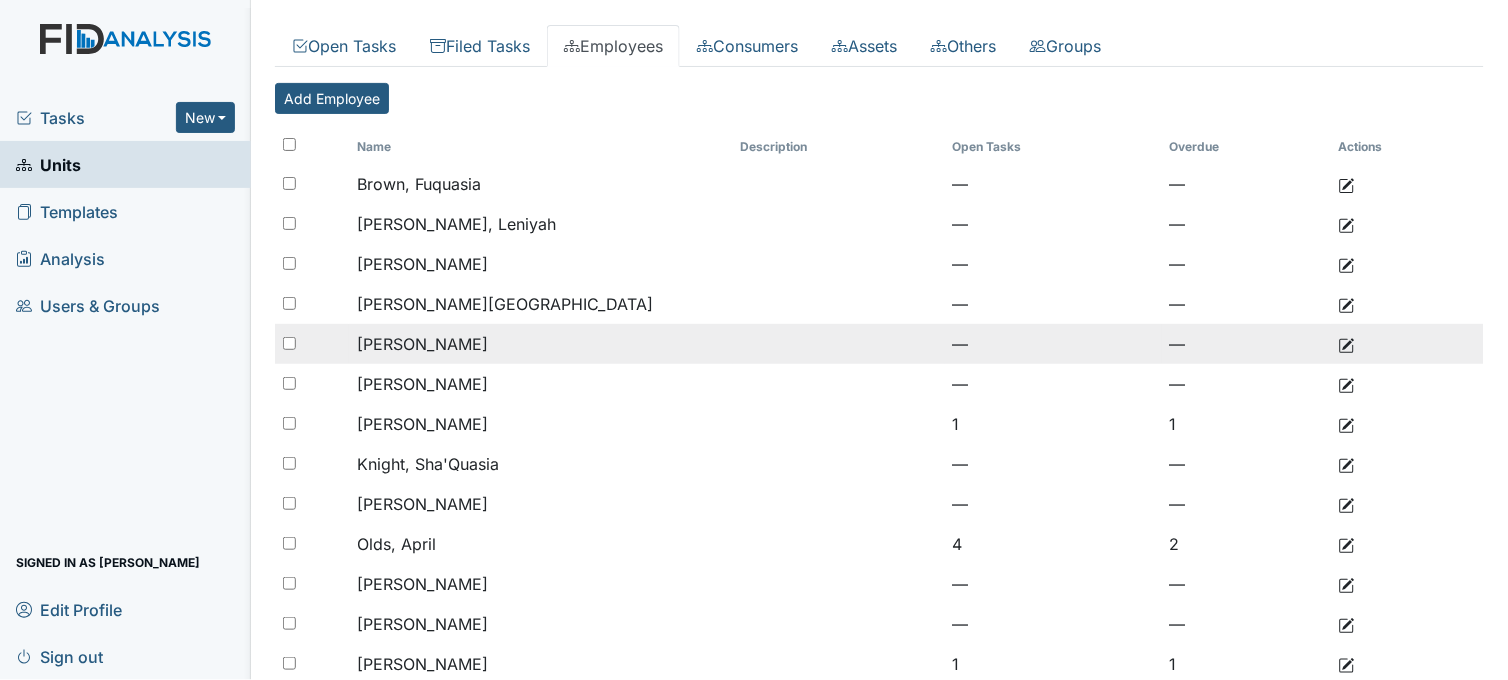 scroll, scrollTop: 346, scrollLeft: 0, axis: vertical 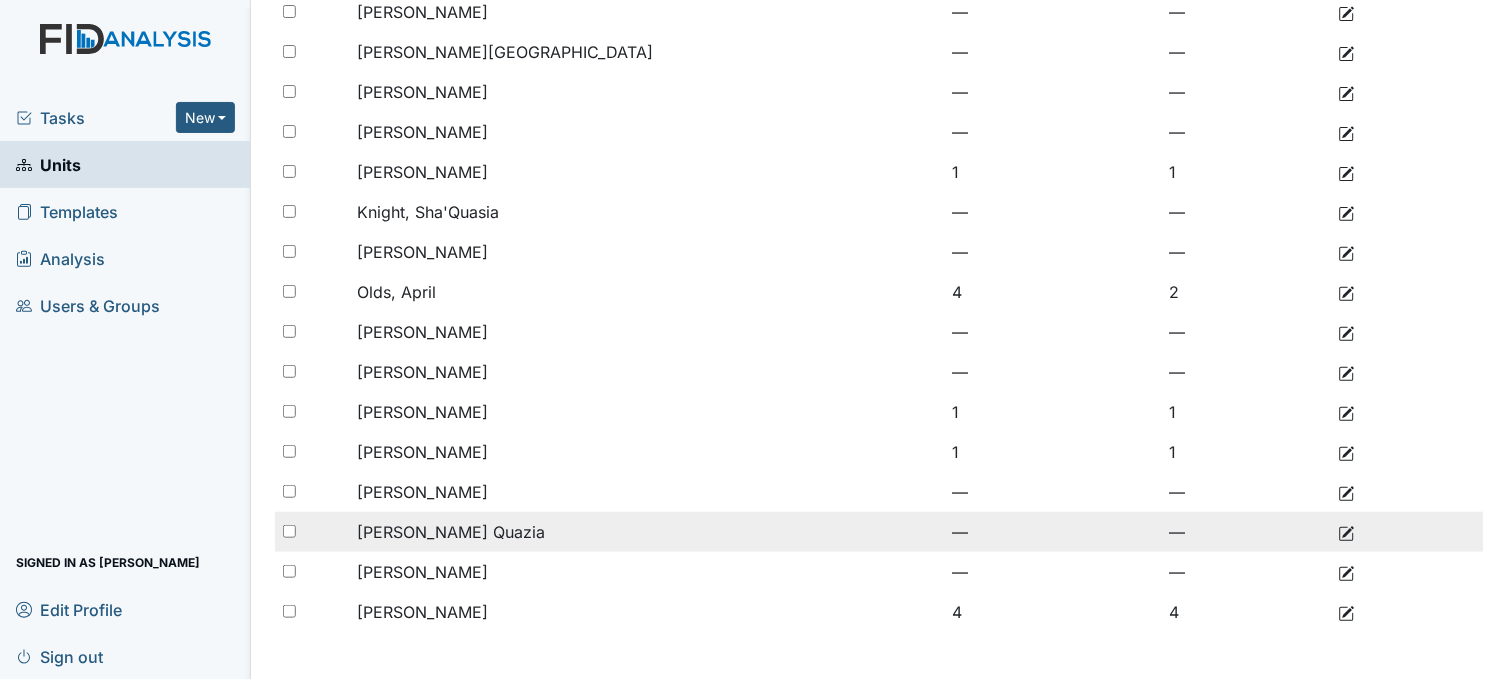 click on "[PERSON_NAME] Quazia" at bounding box center [451, 532] 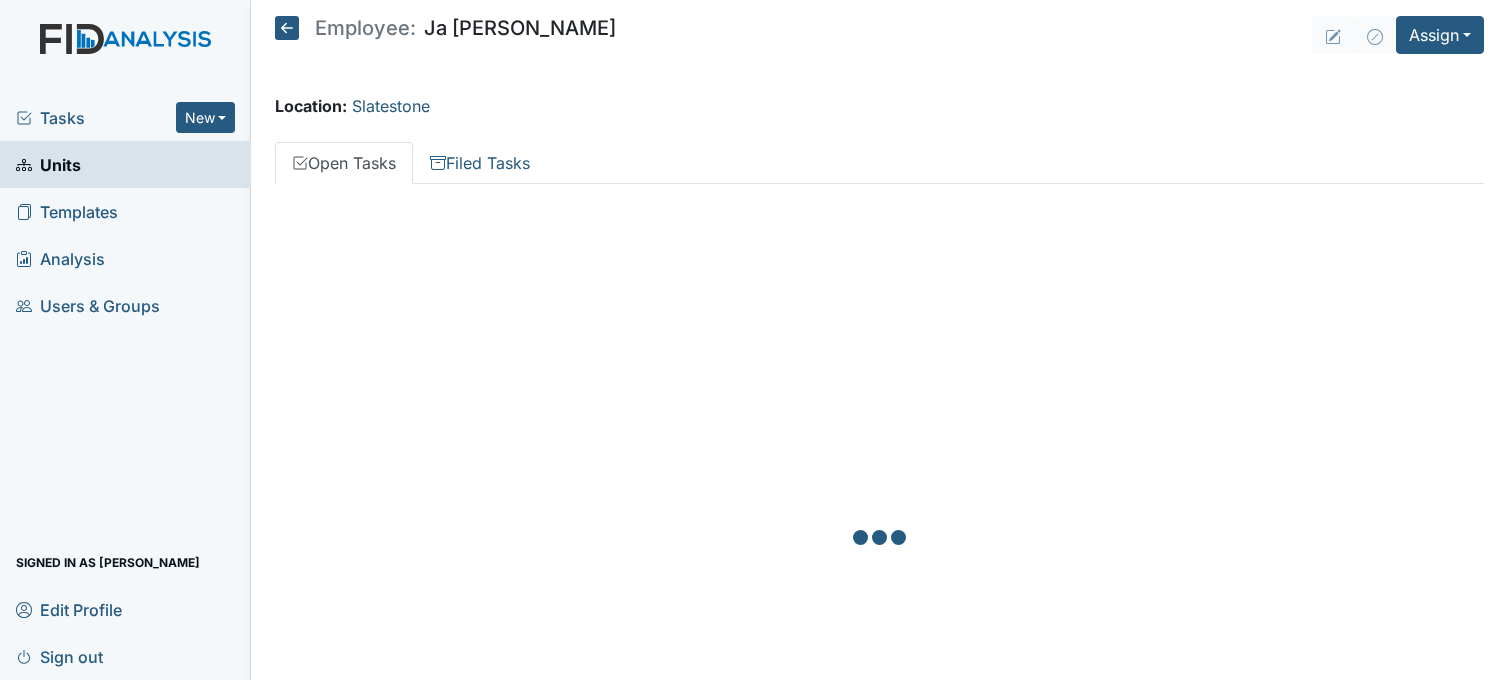 scroll, scrollTop: 0, scrollLeft: 0, axis: both 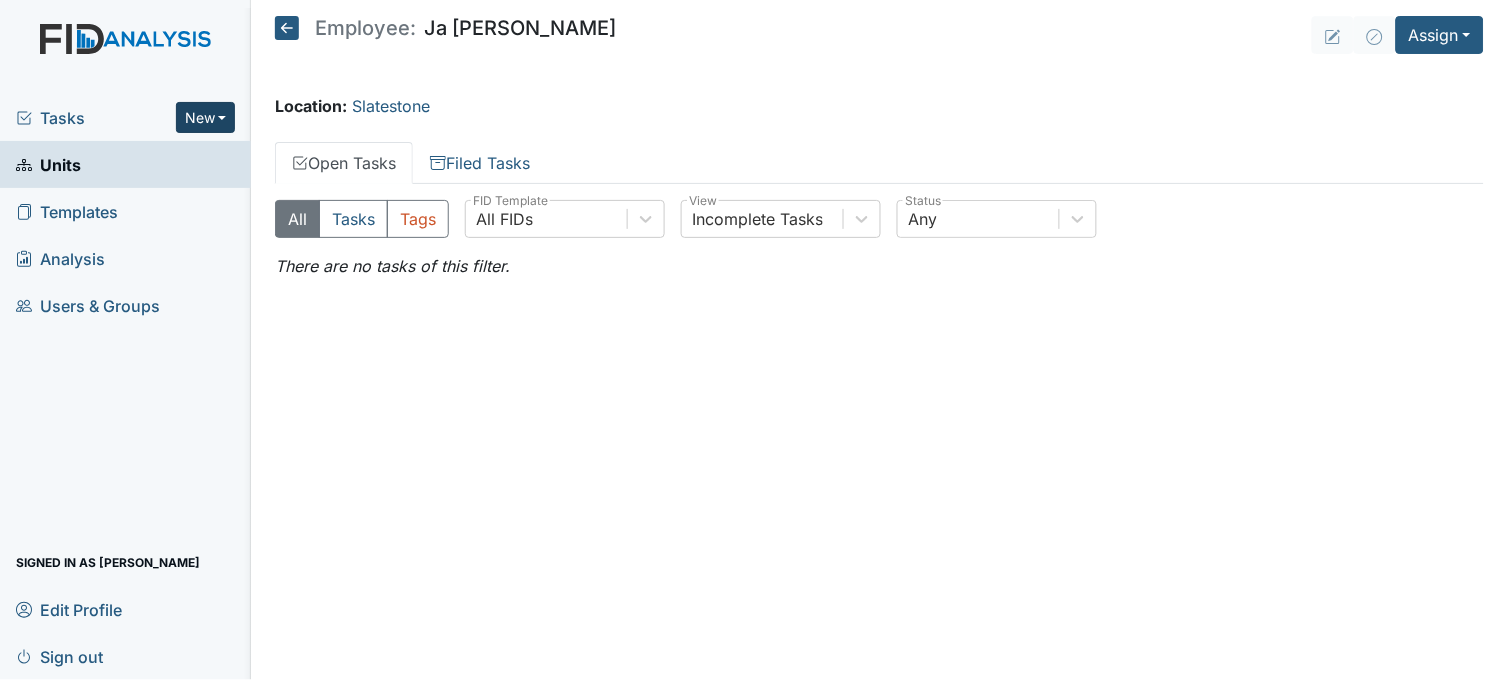 click on "New" at bounding box center (206, 117) 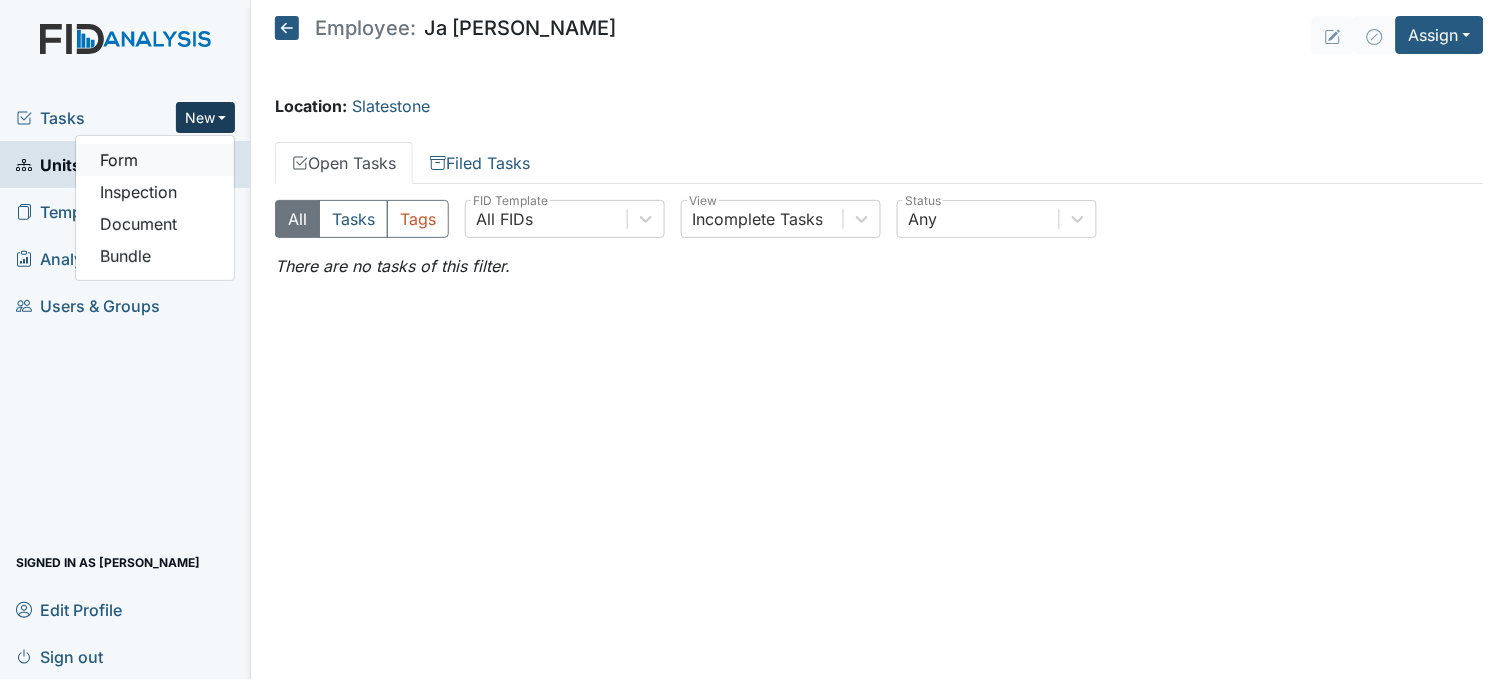 click on "Form" at bounding box center (155, 160) 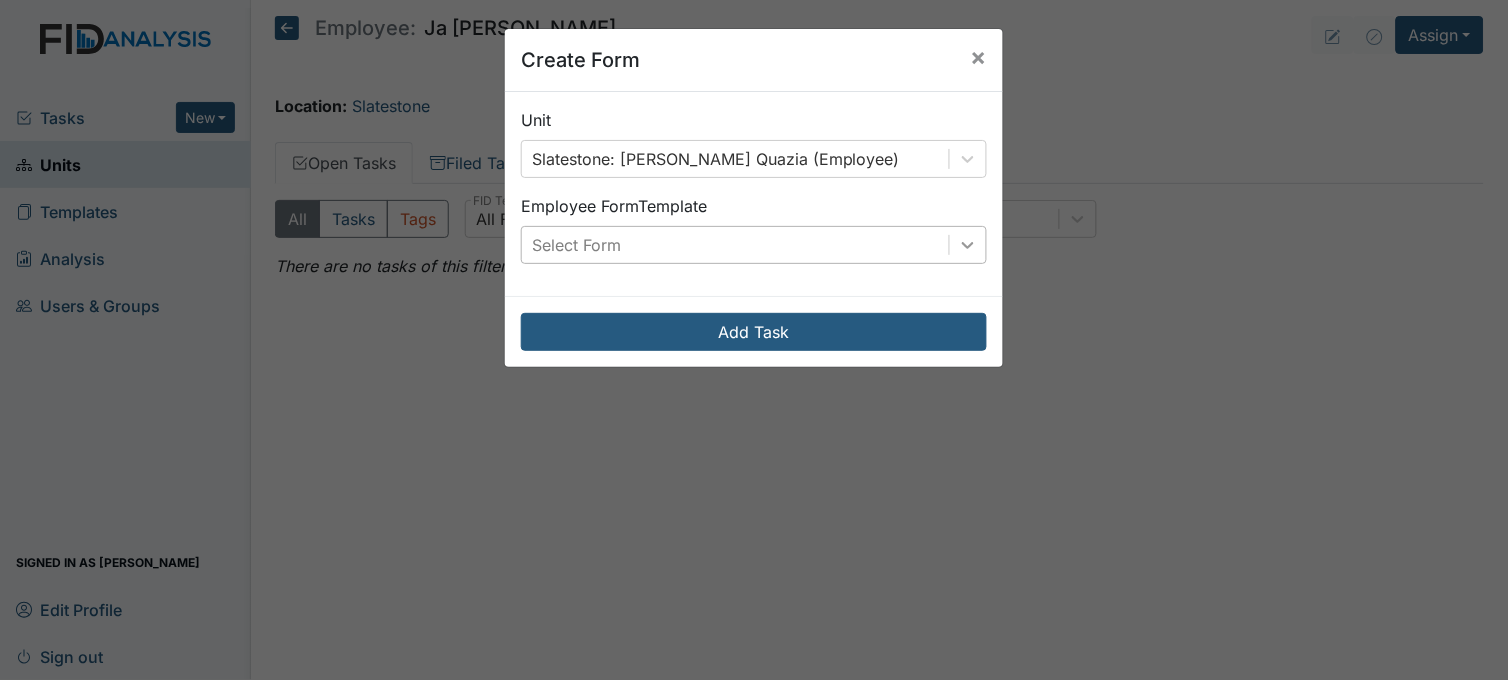 click 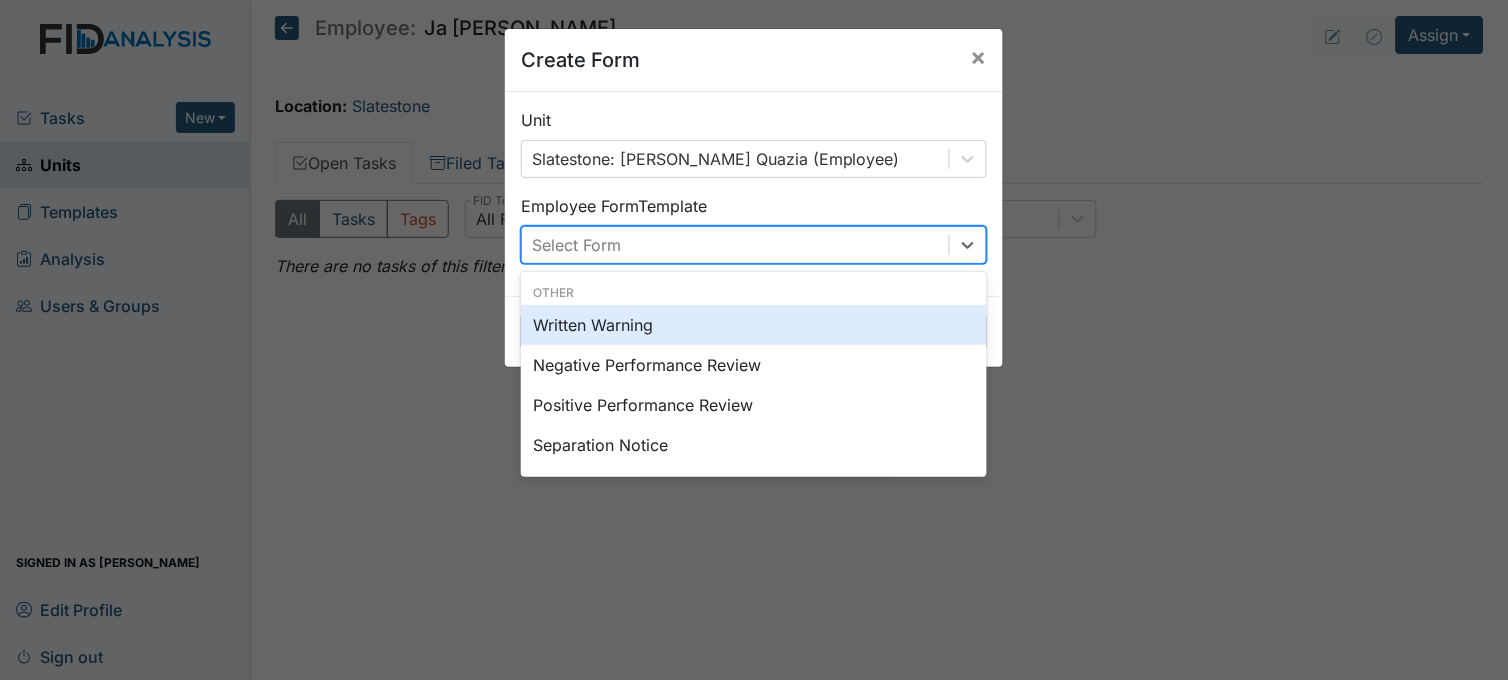 click on "Written Warning" at bounding box center (754, 325) 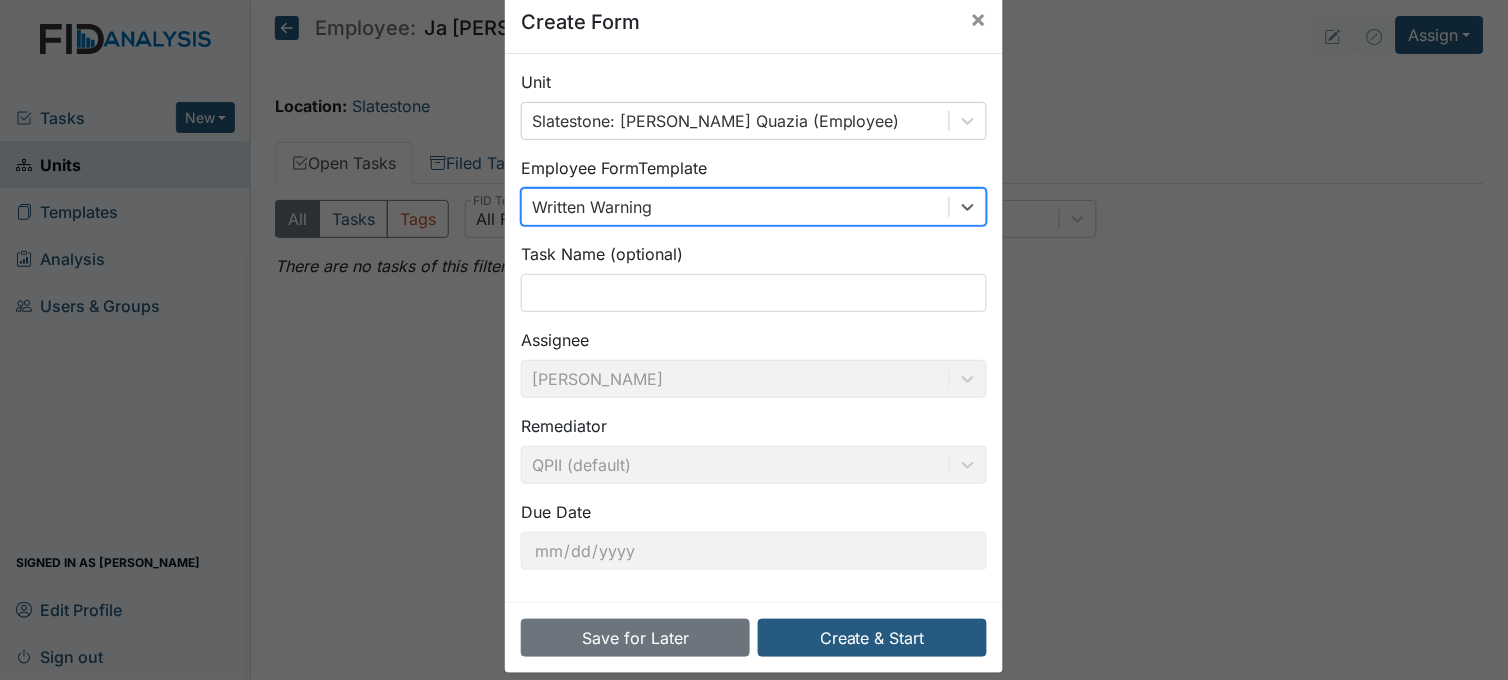 scroll, scrollTop: 61, scrollLeft: 0, axis: vertical 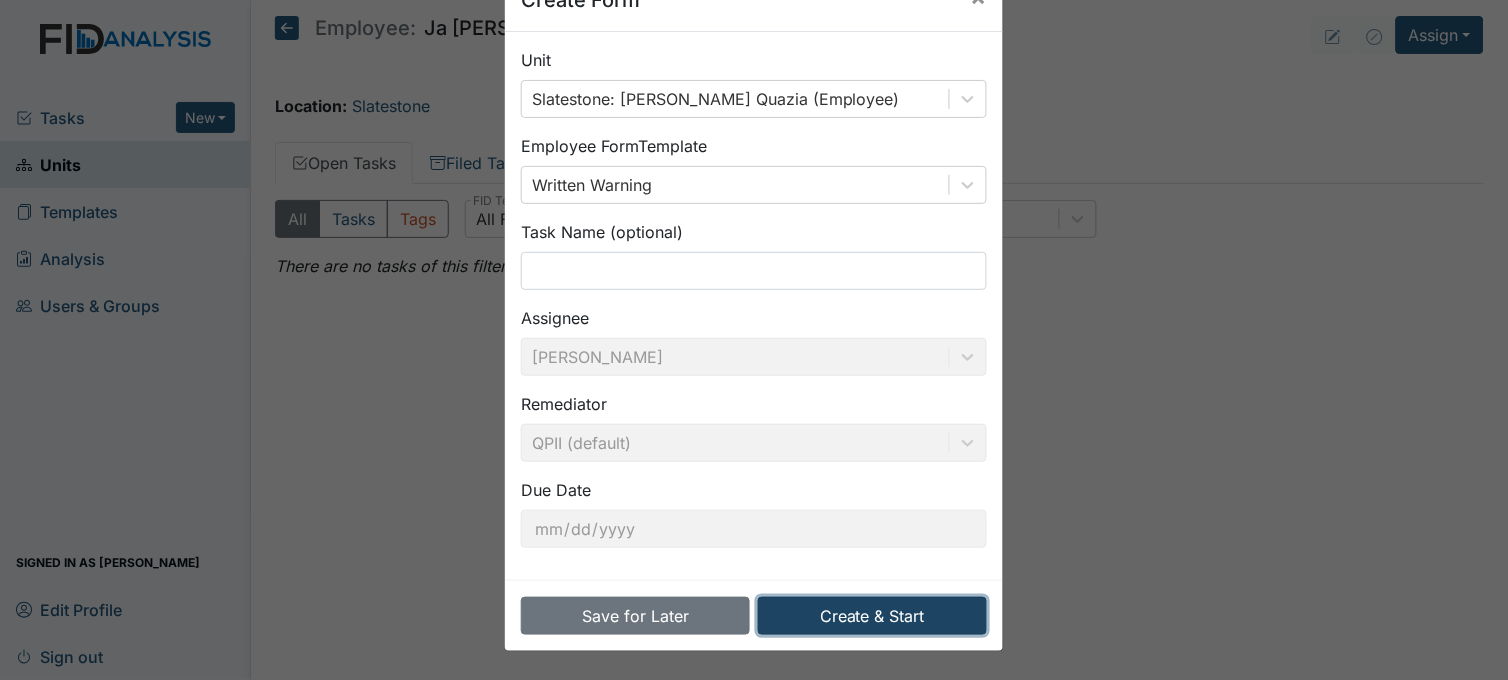 click on "Create & Start" at bounding box center (872, 616) 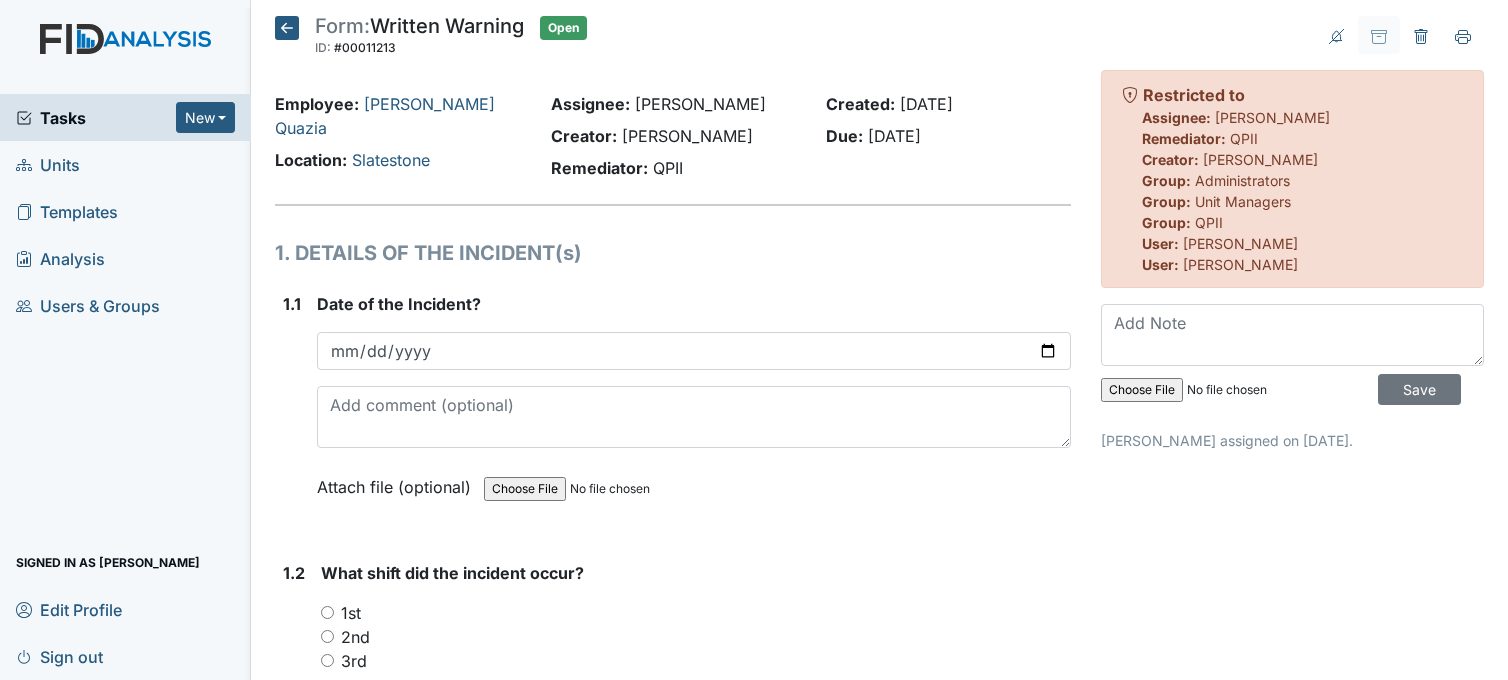 scroll, scrollTop: 0, scrollLeft: 0, axis: both 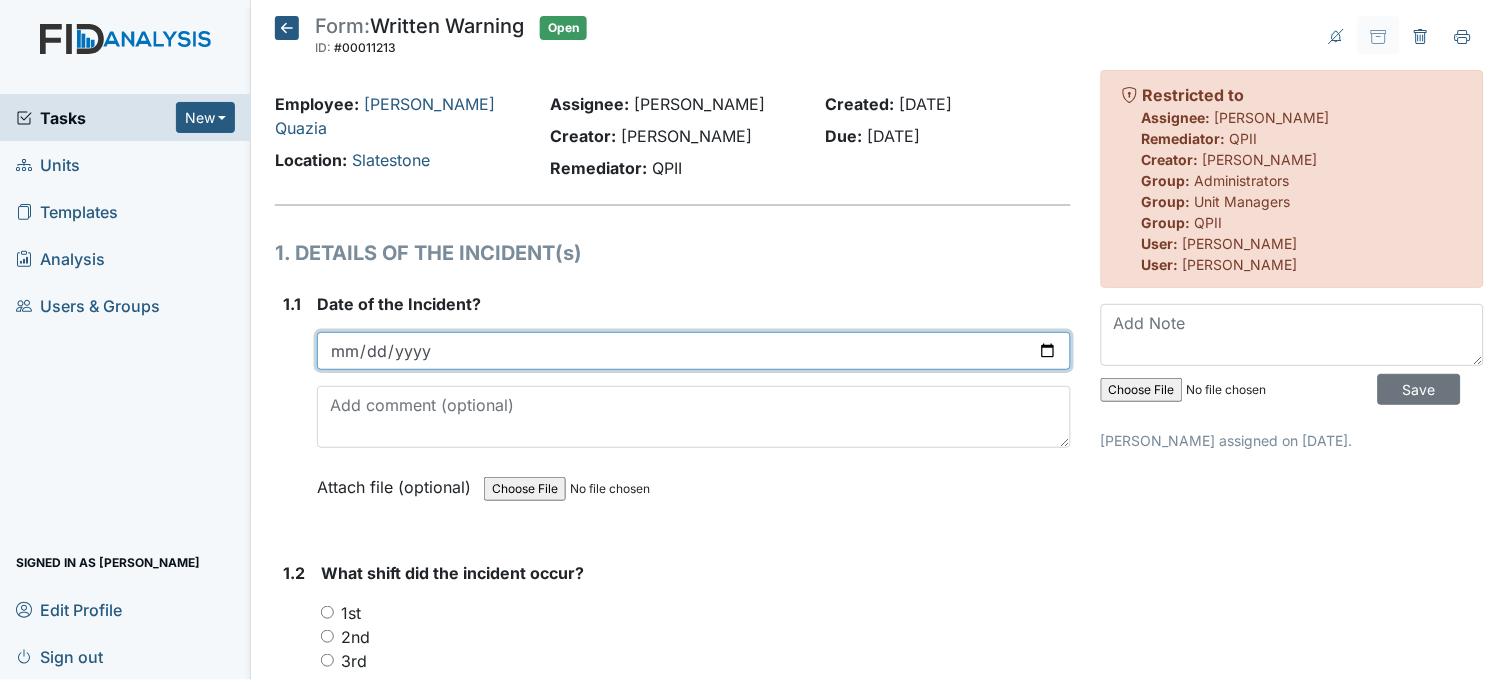 click at bounding box center (694, 351) 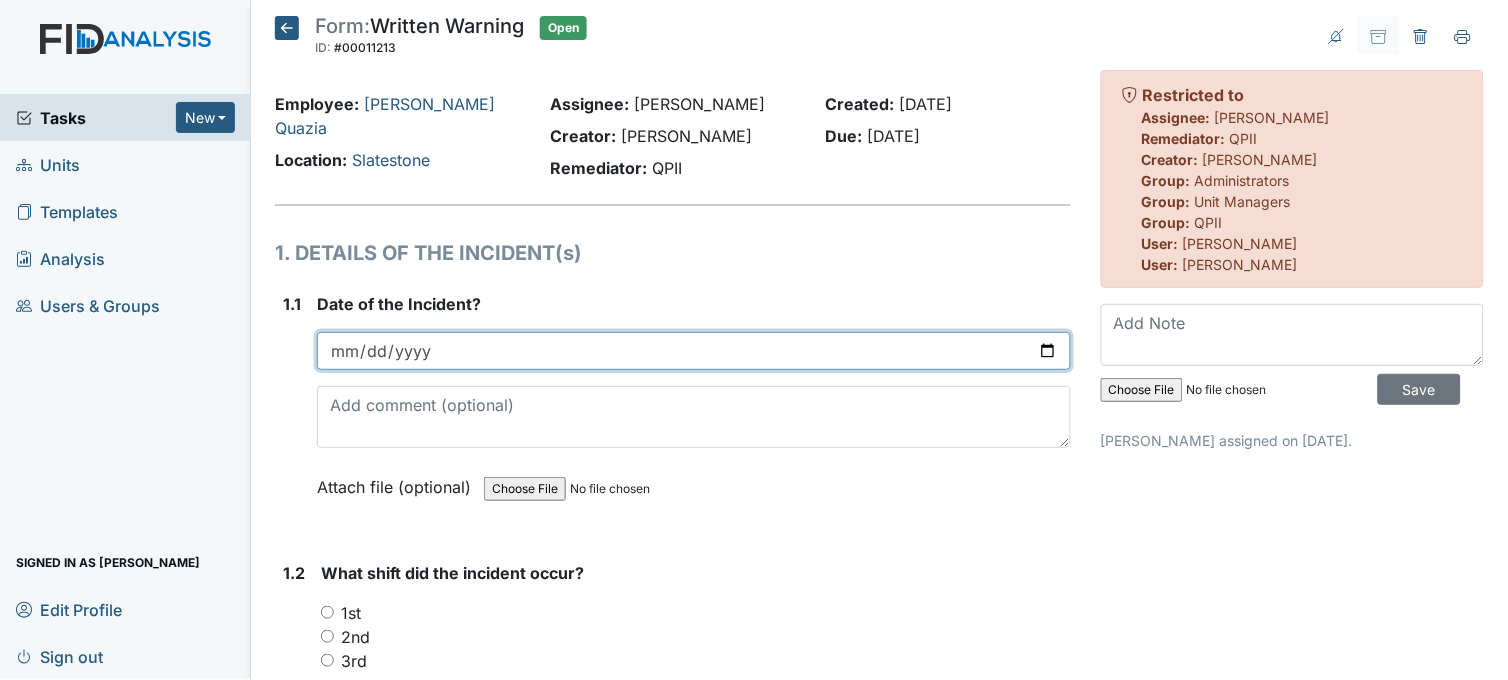 type on "2025-07-29" 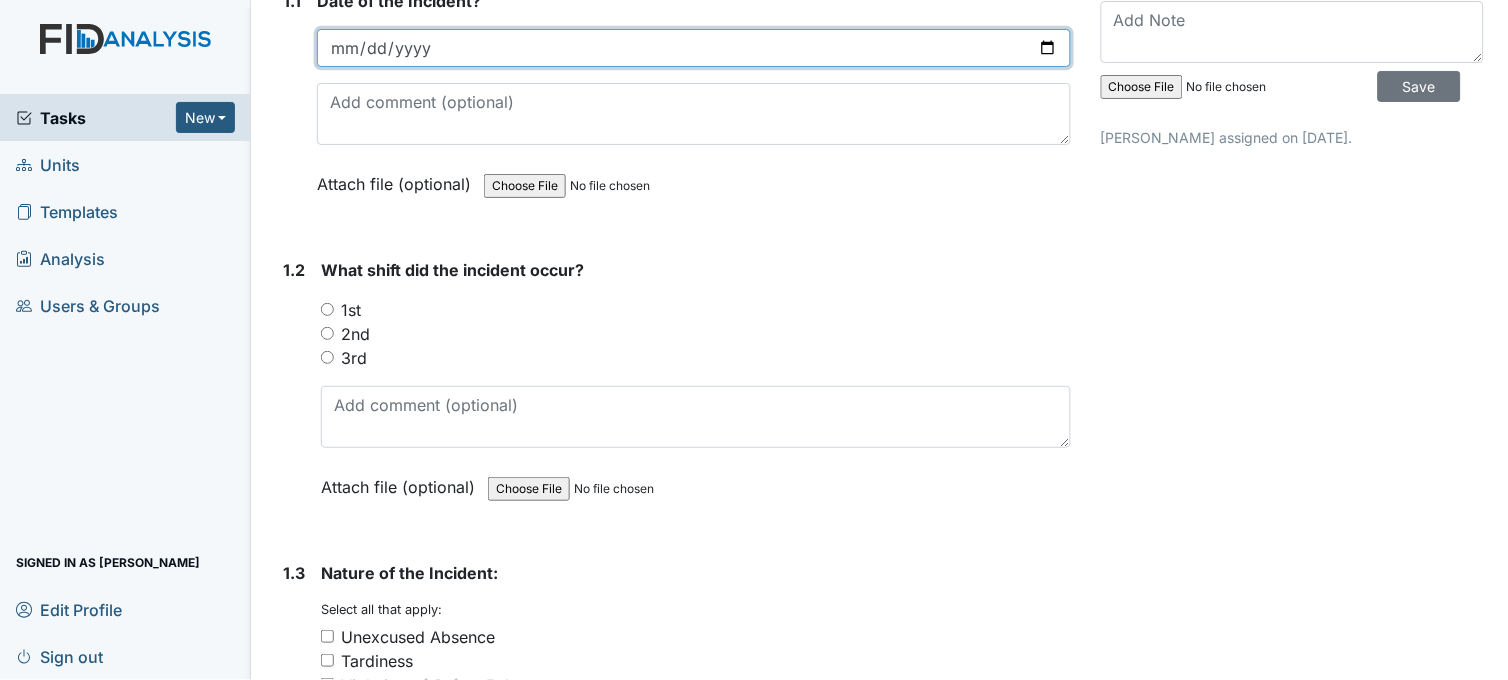 scroll, scrollTop: 333, scrollLeft: 0, axis: vertical 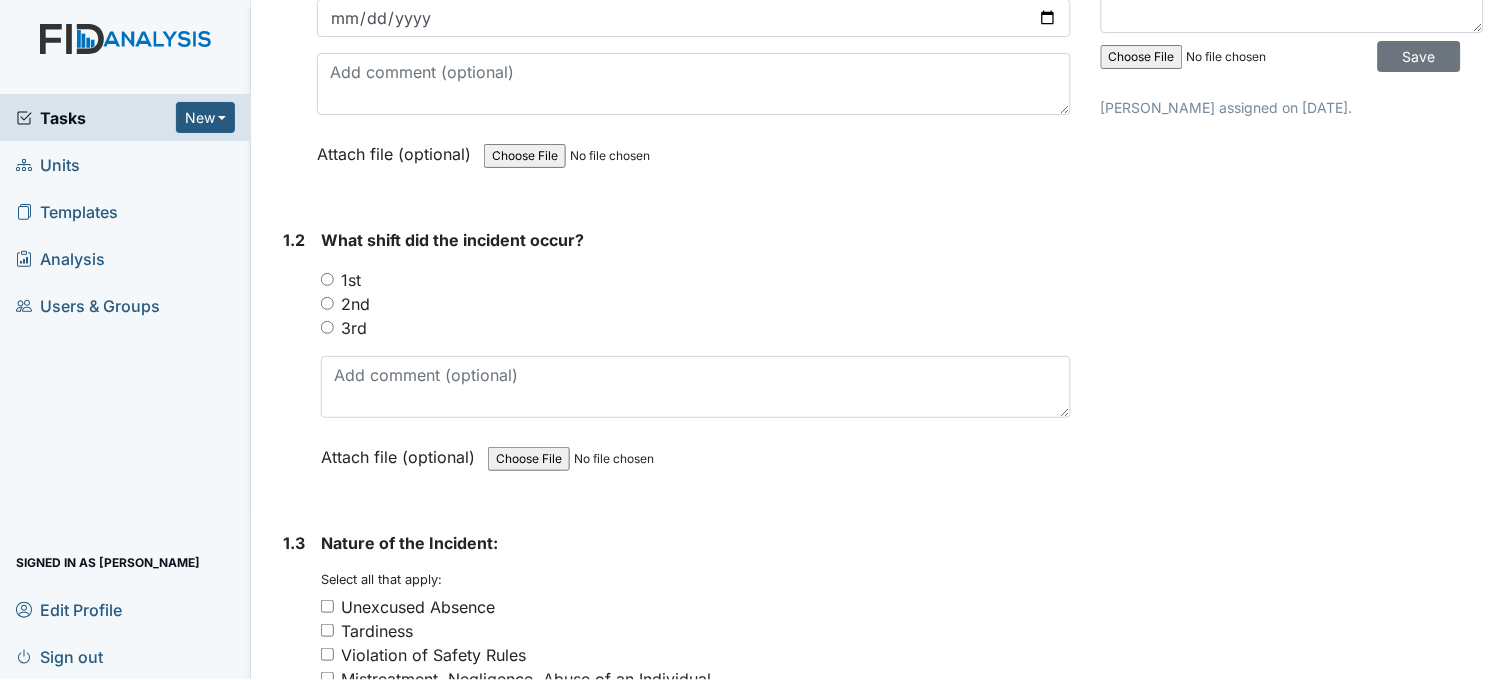 click on "1st" at bounding box center [327, 279] 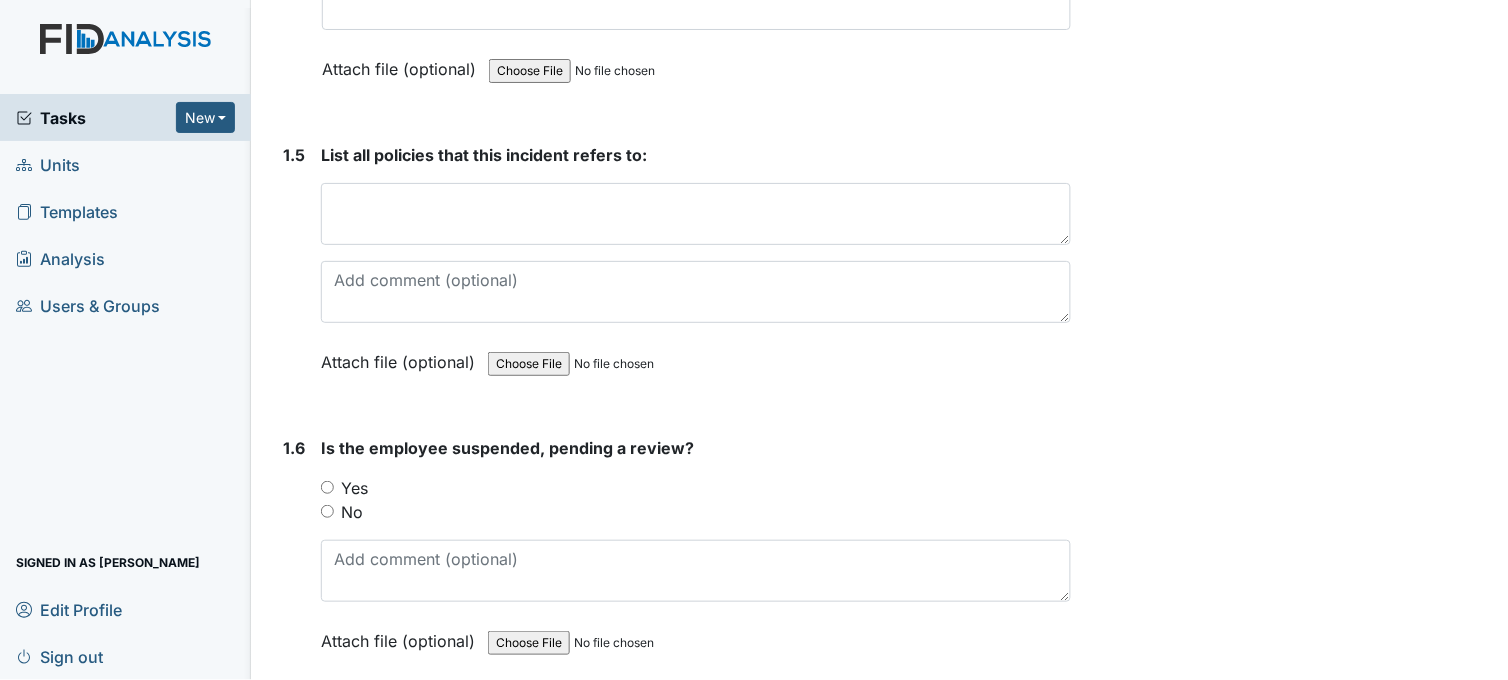 scroll, scrollTop: 1555, scrollLeft: 0, axis: vertical 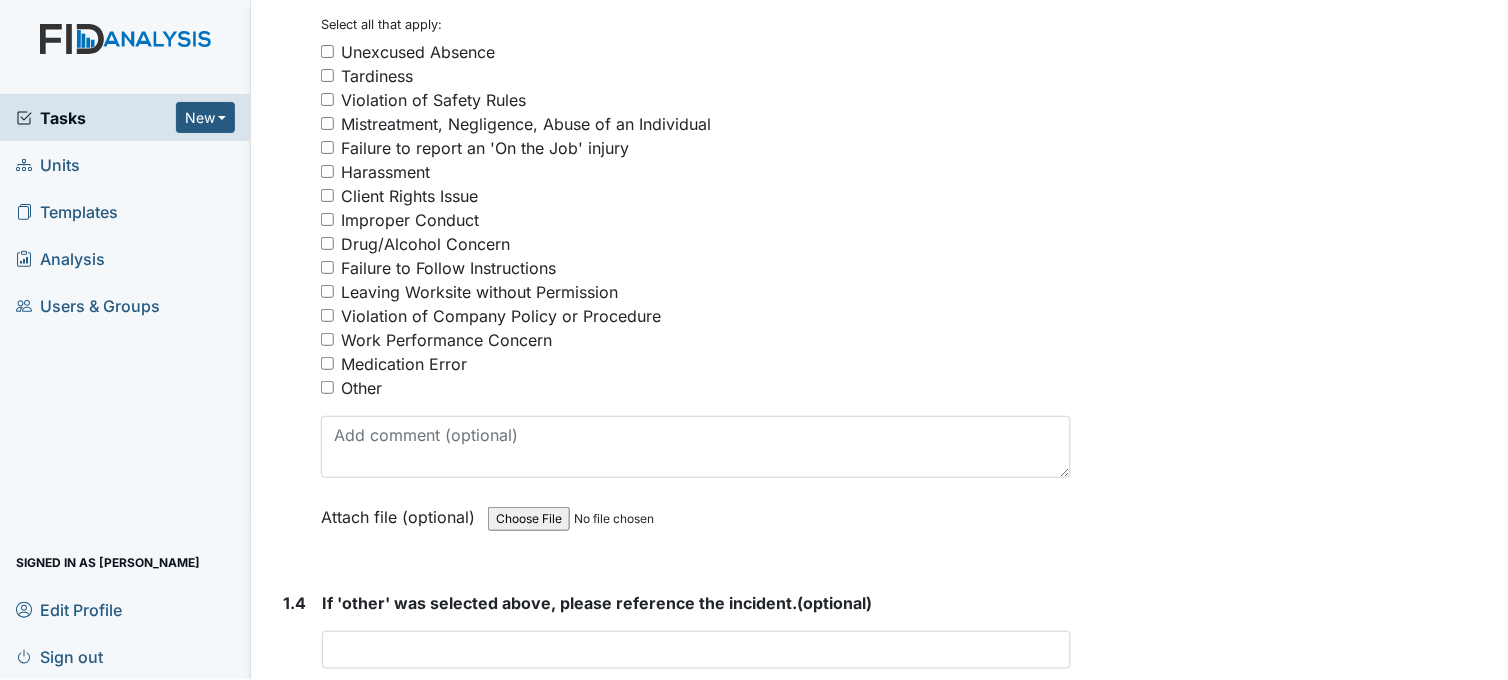 click on "Work Performance Concern" at bounding box center [327, 339] 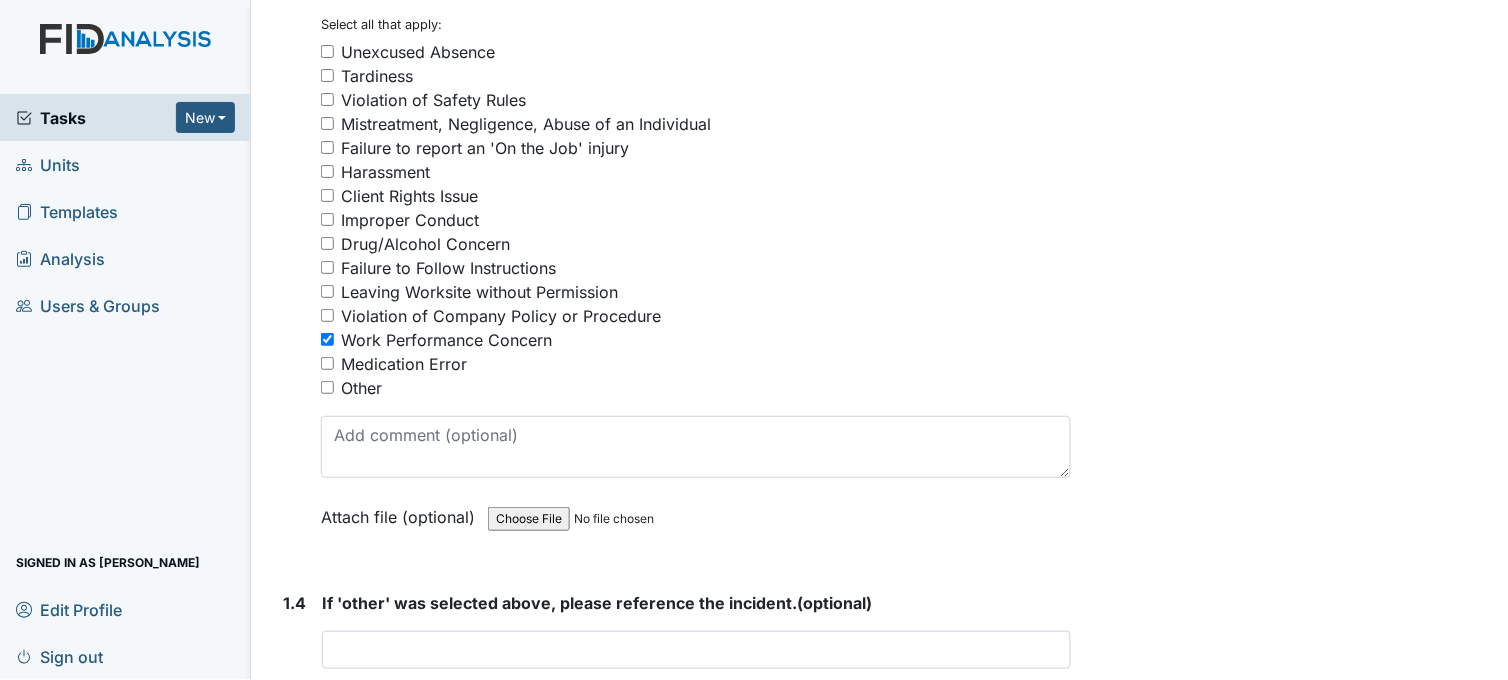 click on "Failure to Follow Instructions" at bounding box center [327, 267] 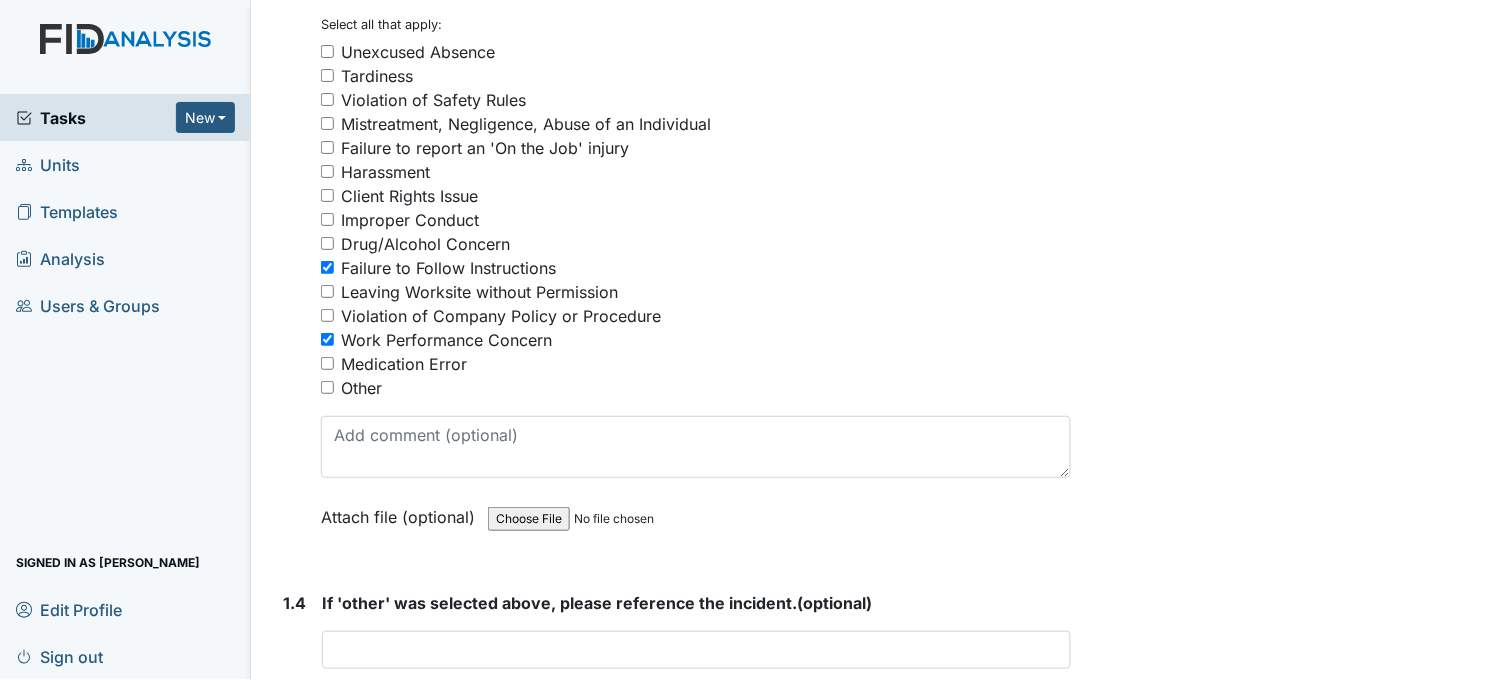 click on "Violation of Safety Rules" at bounding box center [327, 99] 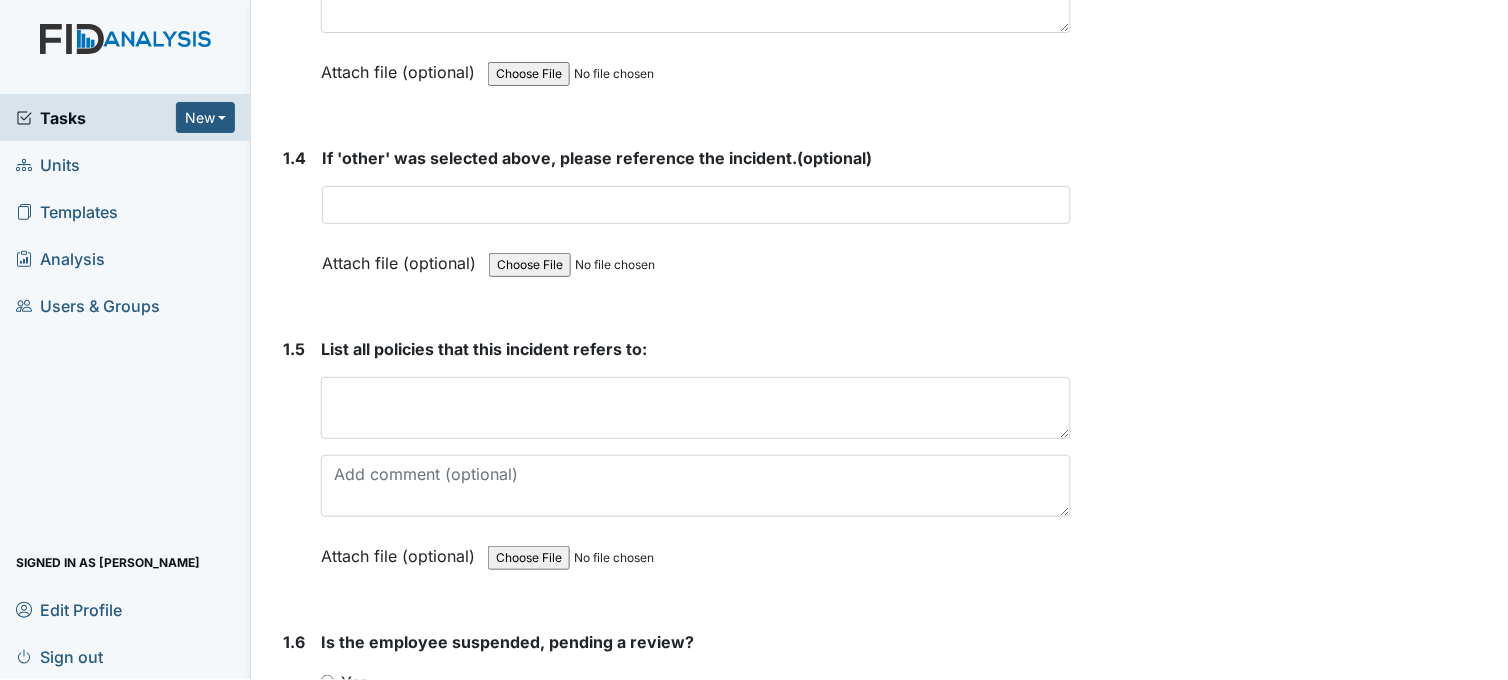 scroll, scrollTop: 1444, scrollLeft: 0, axis: vertical 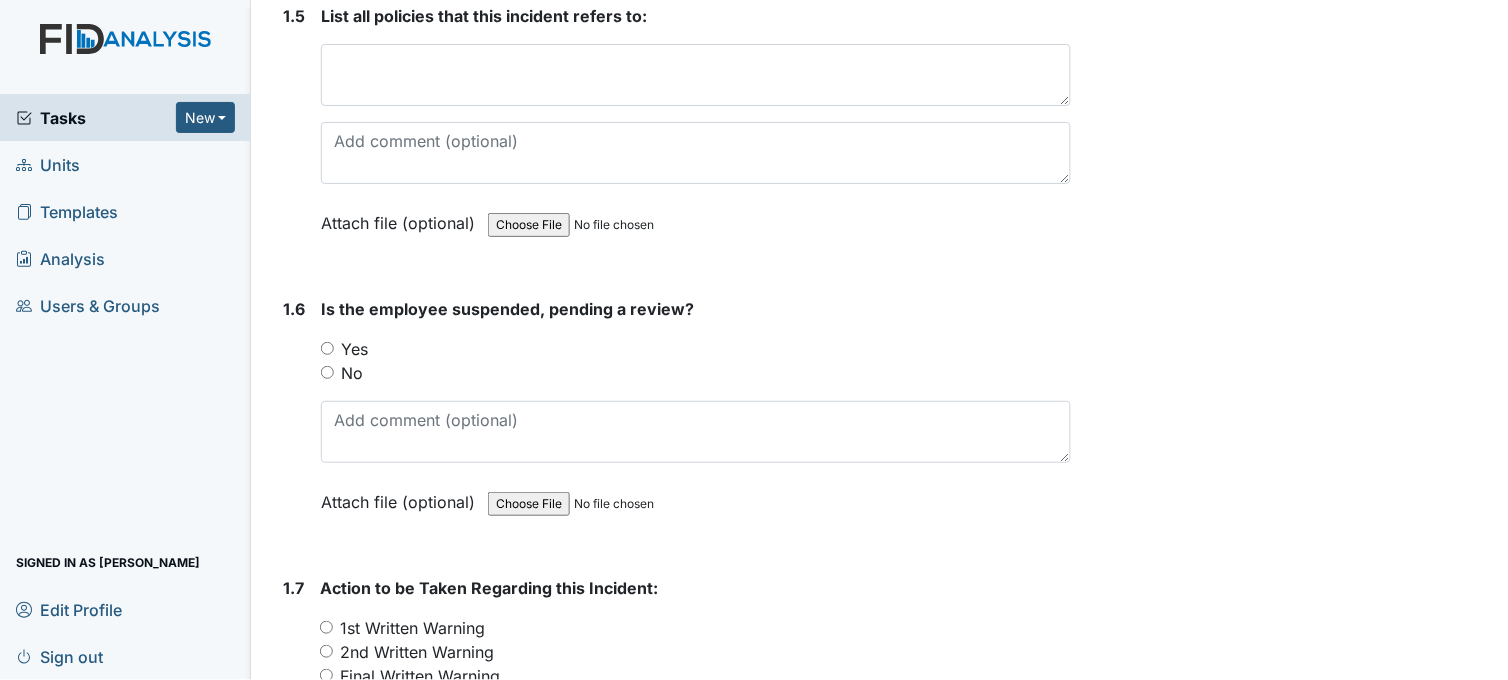 click on "No" at bounding box center (327, 372) 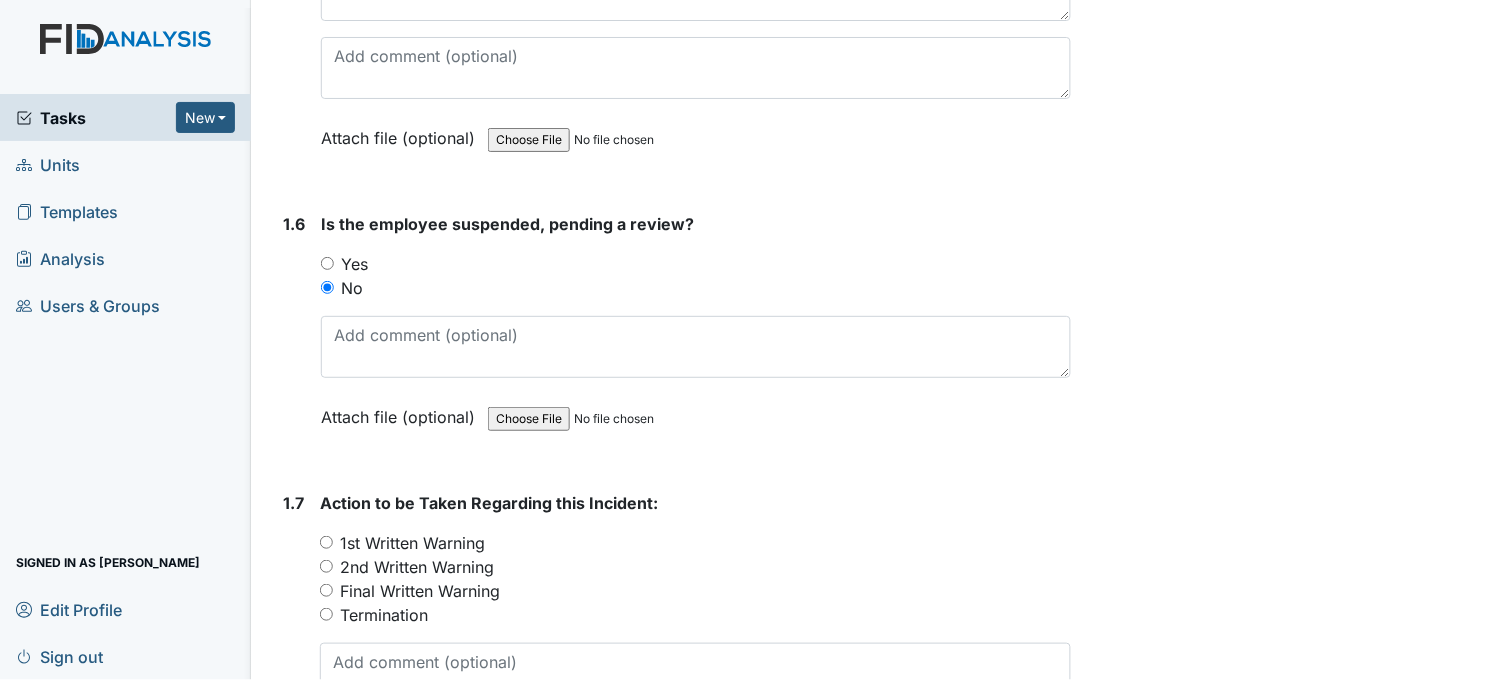 scroll, scrollTop: 2000, scrollLeft: 0, axis: vertical 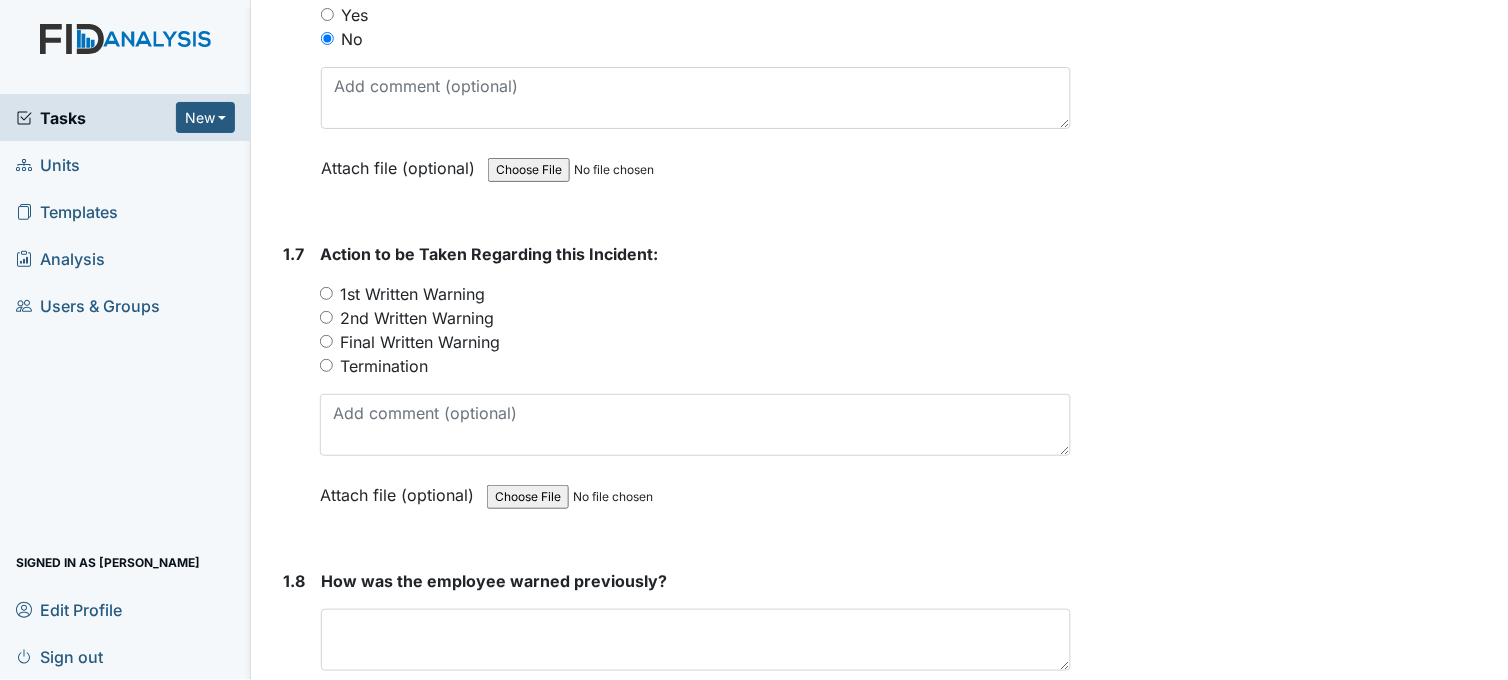 click on "1st Written Warning" at bounding box center [326, 293] 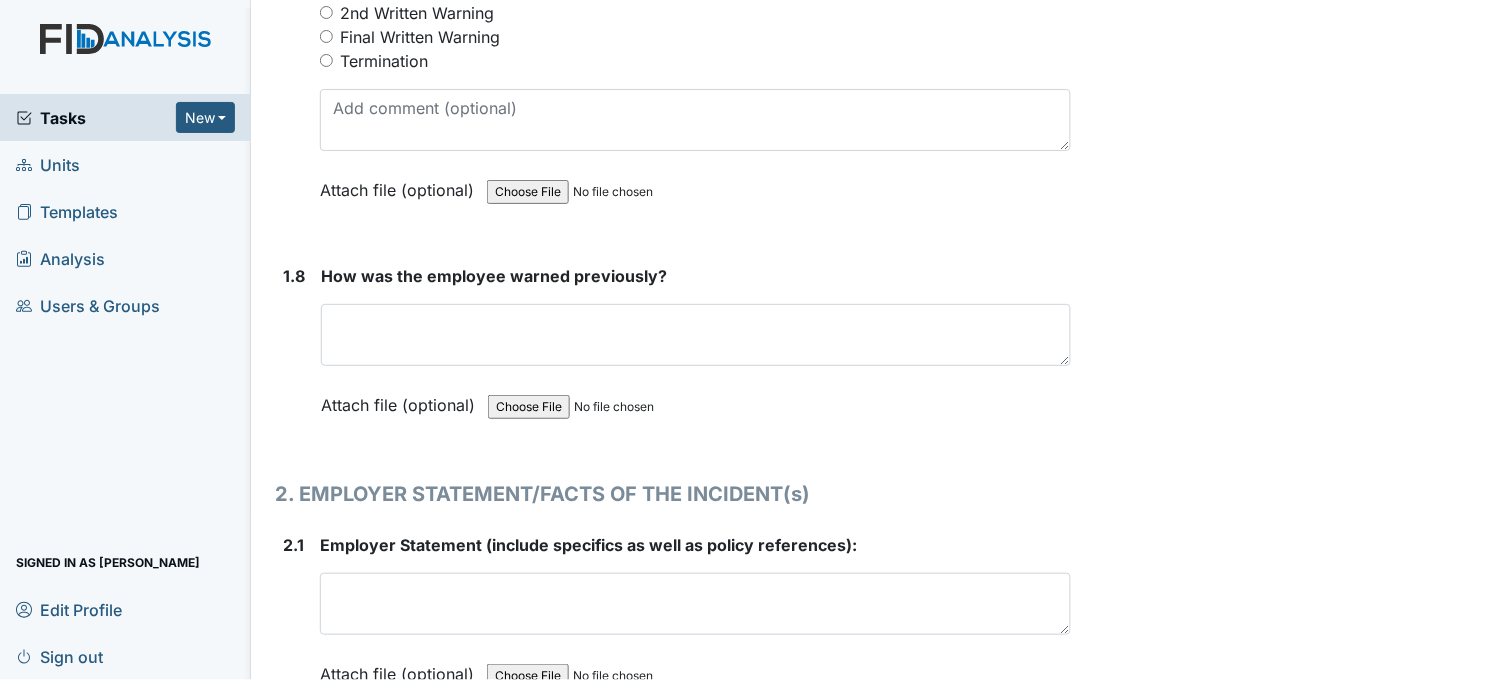 scroll, scrollTop: 2333, scrollLeft: 0, axis: vertical 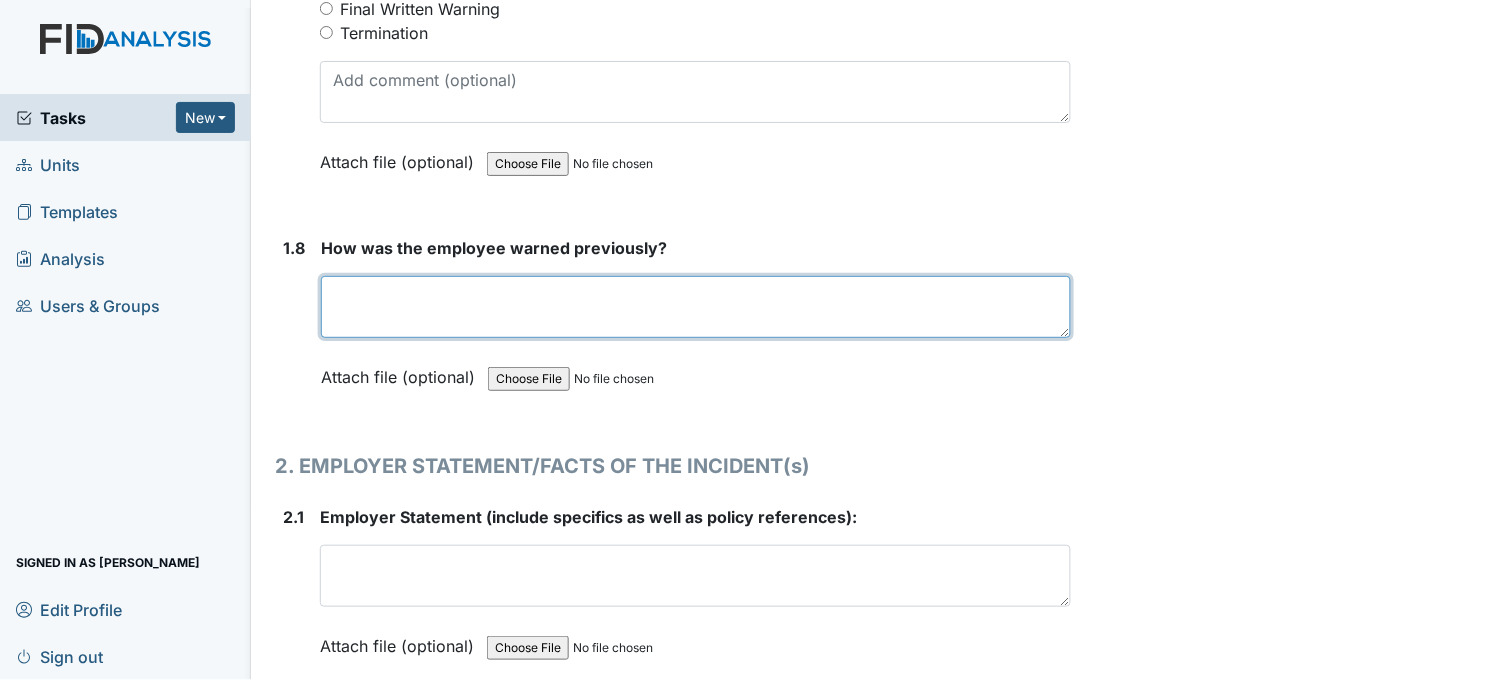 click at bounding box center (696, 307) 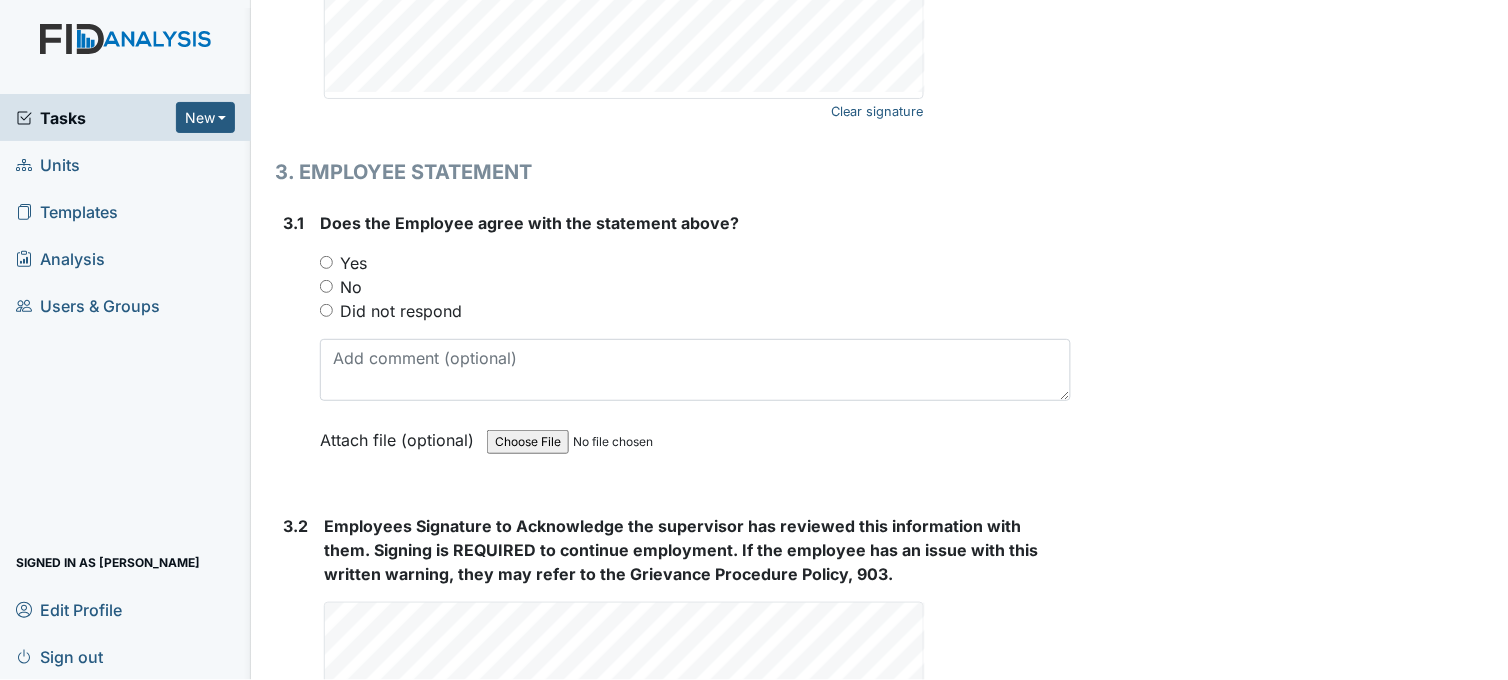 scroll, scrollTop: 3111, scrollLeft: 0, axis: vertical 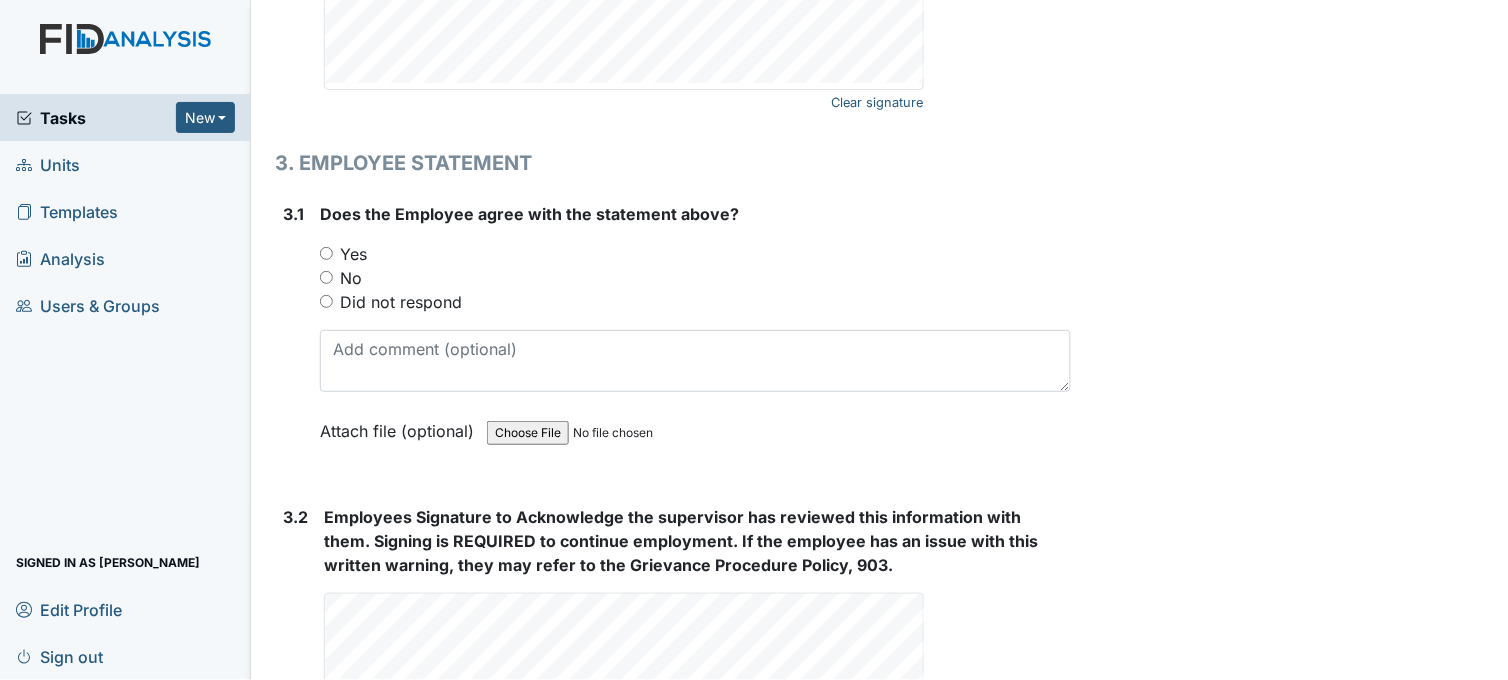 type on "first warning" 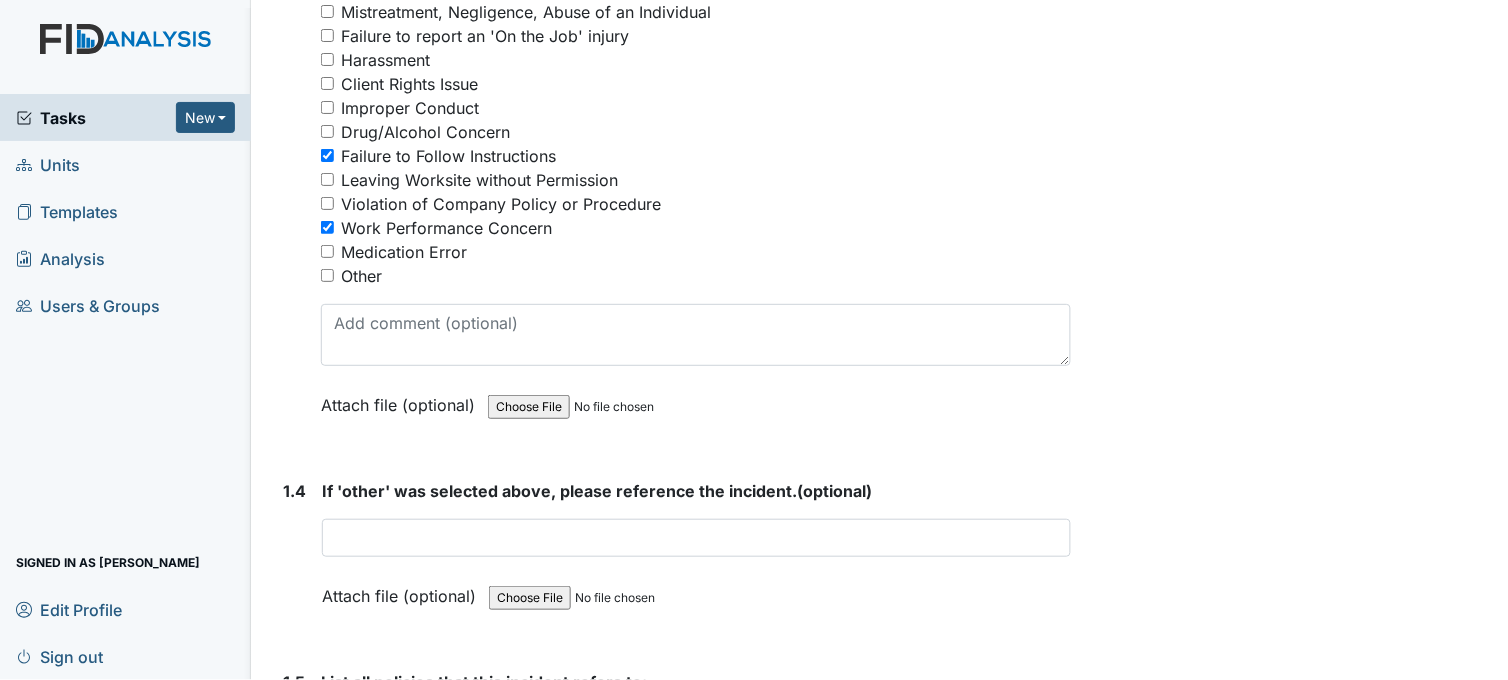 scroll, scrollTop: 333, scrollLeft: 0, axis: vertical 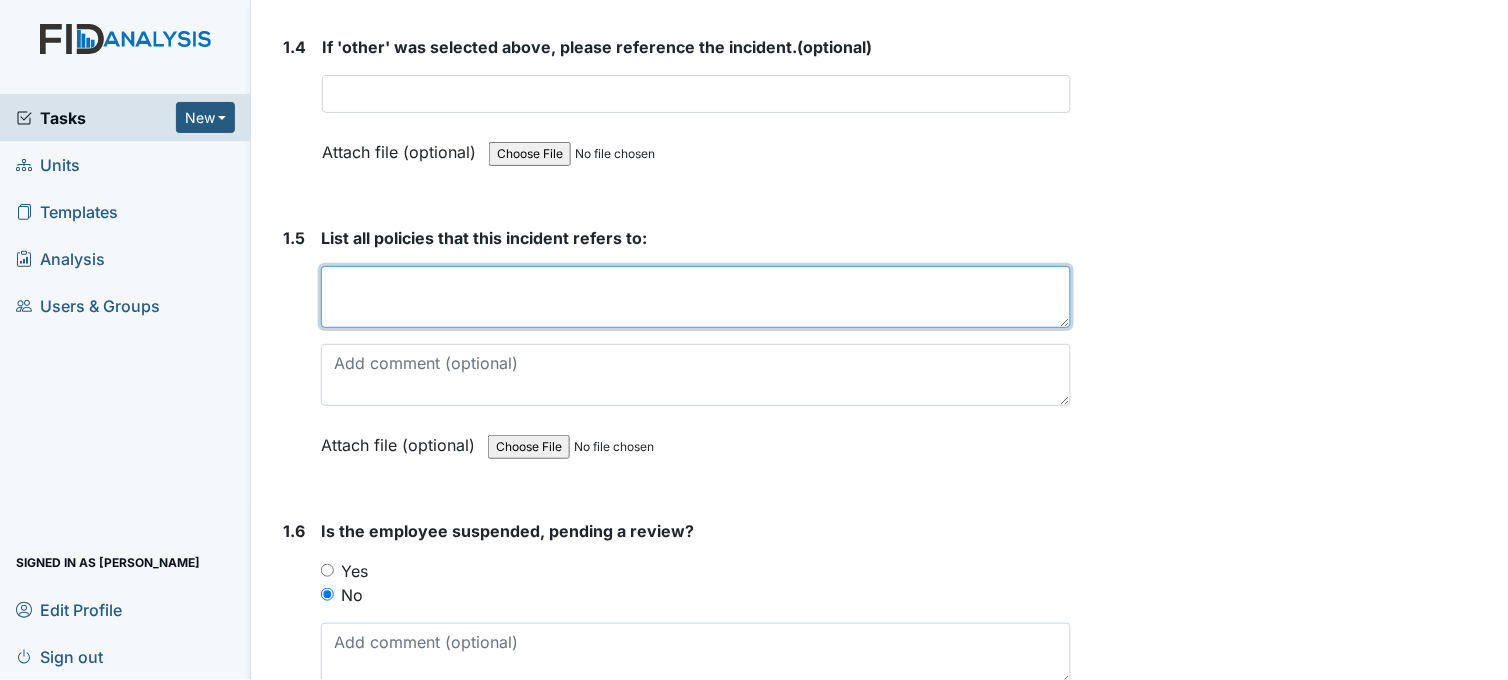 click at bounding box center [696, 297] 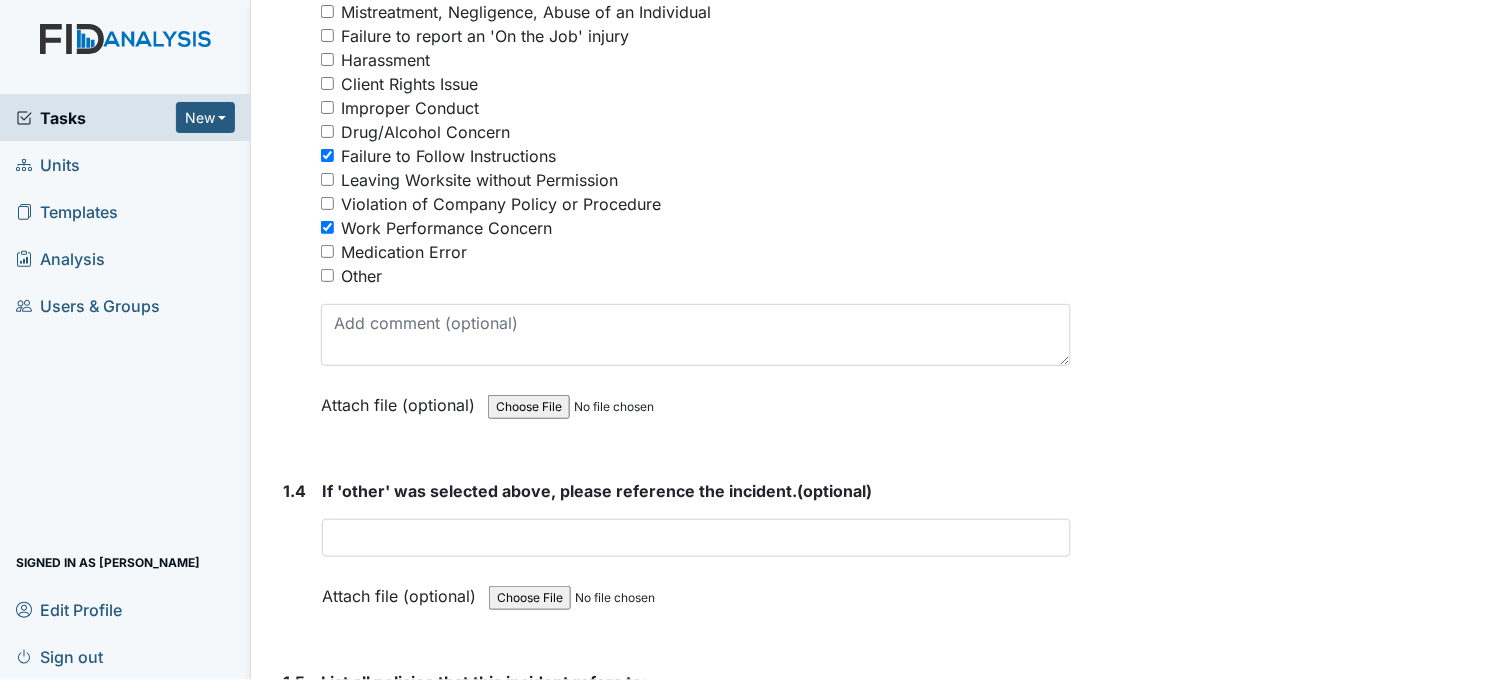 scroll, scrollTop: 777, scrollLeft: 0, axis: vertical 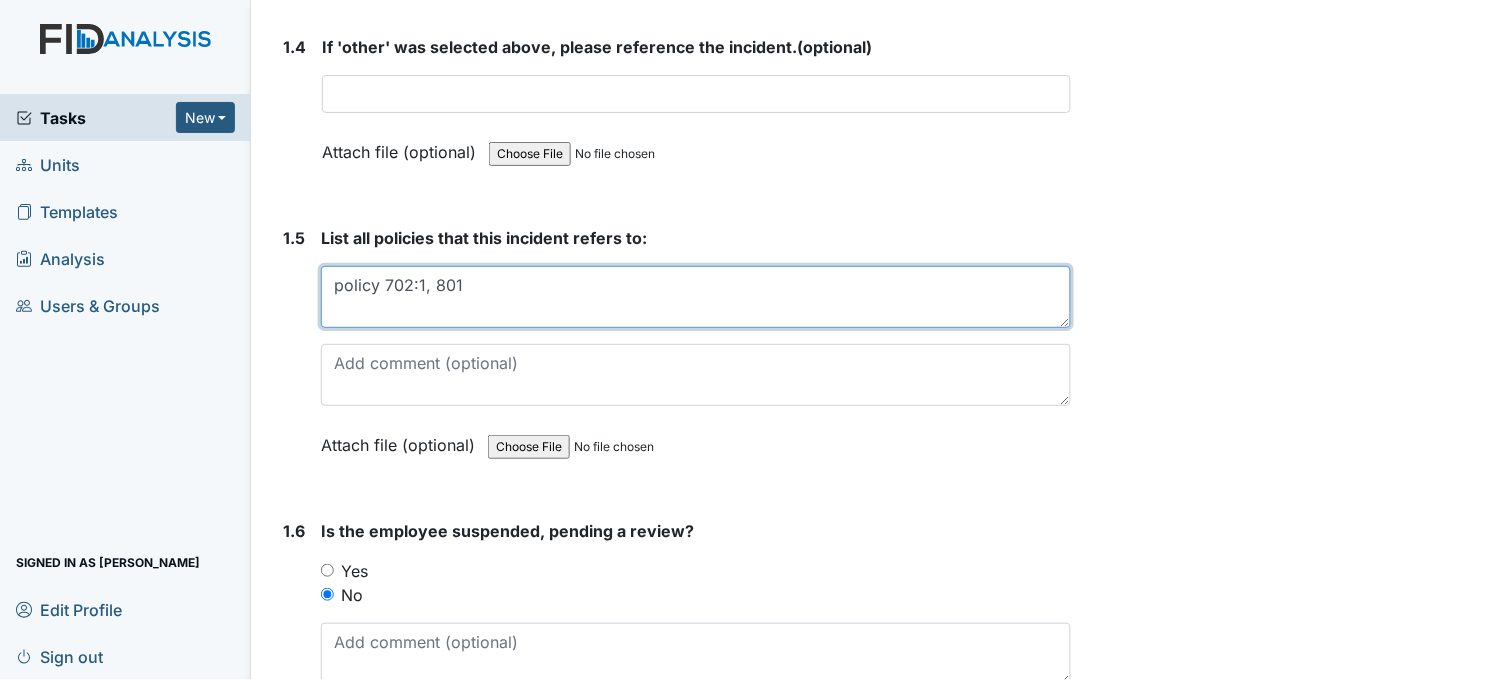 type on "policy 702:1, 801" 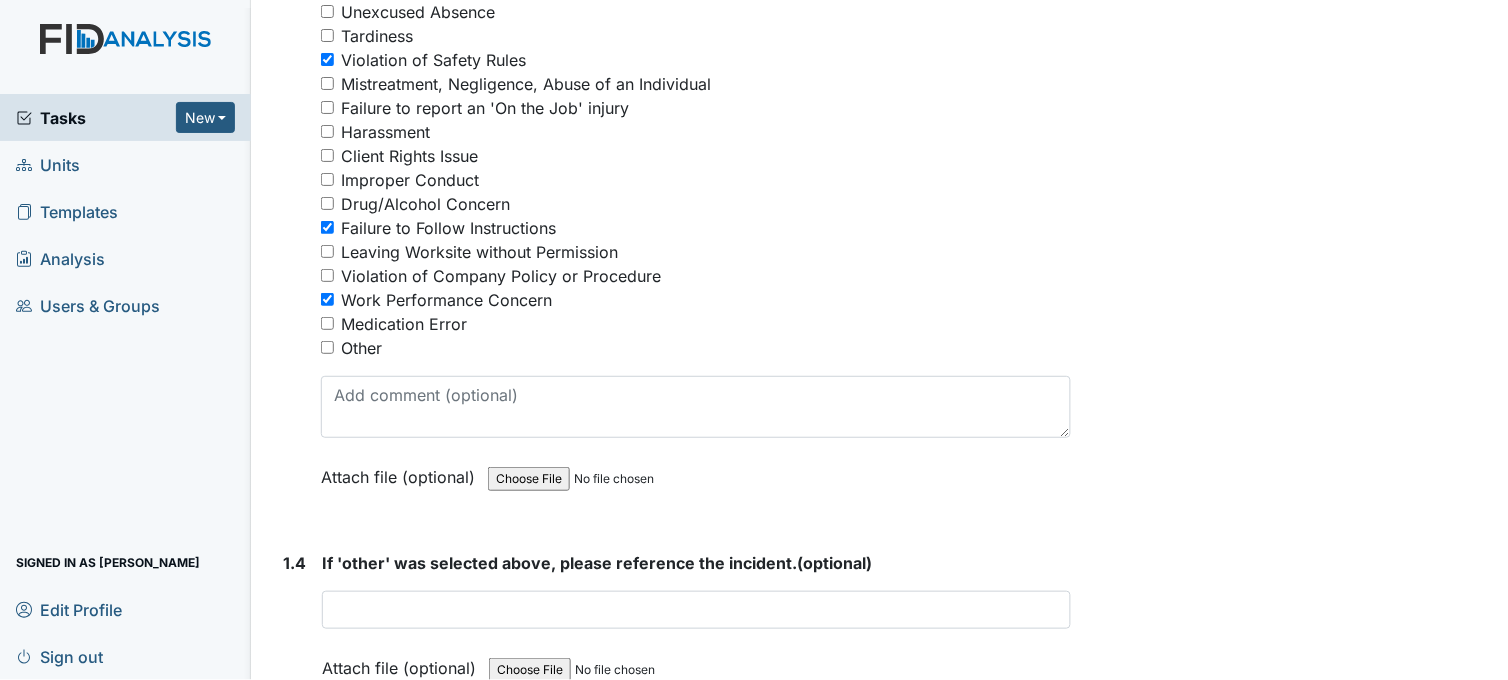 scroll, scrollTop: 888, scrollLeft: 0, axis: vertical 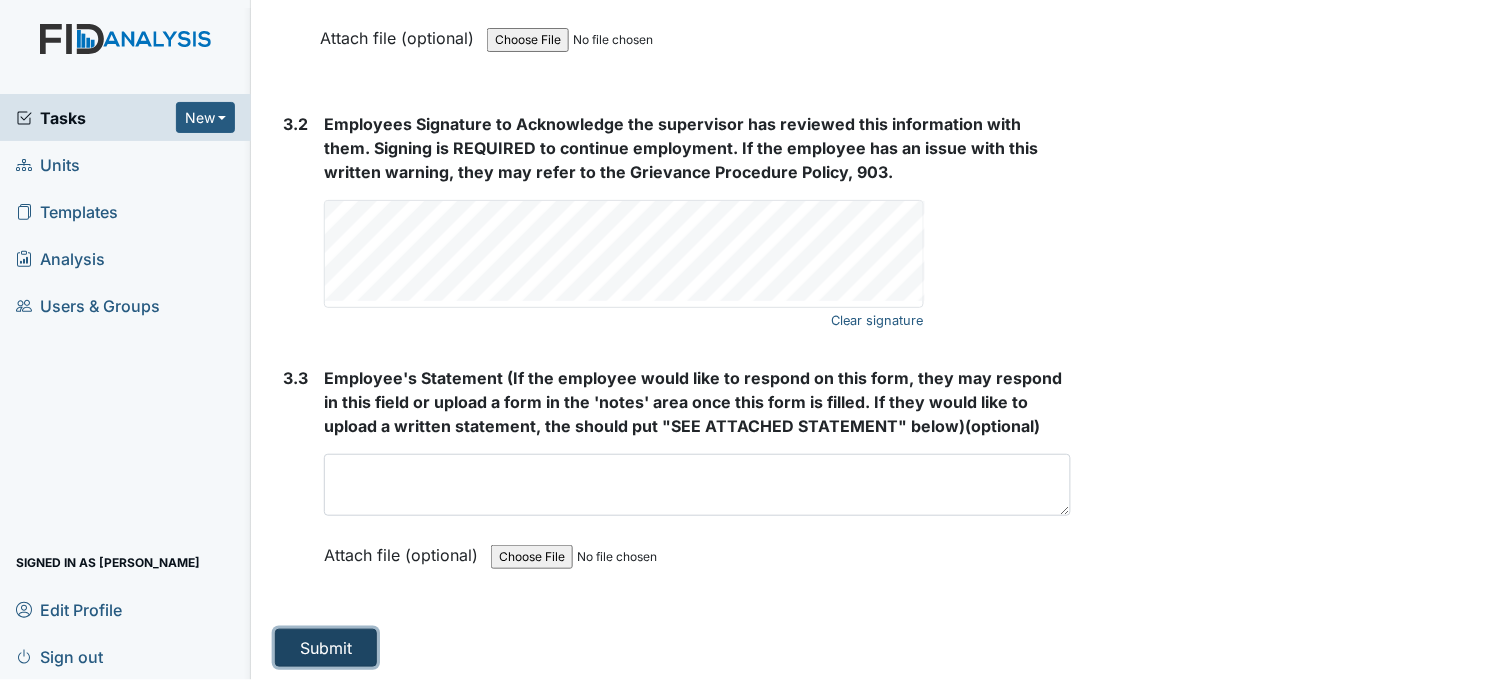 click on "Submit" at bounding box center [326, 648] 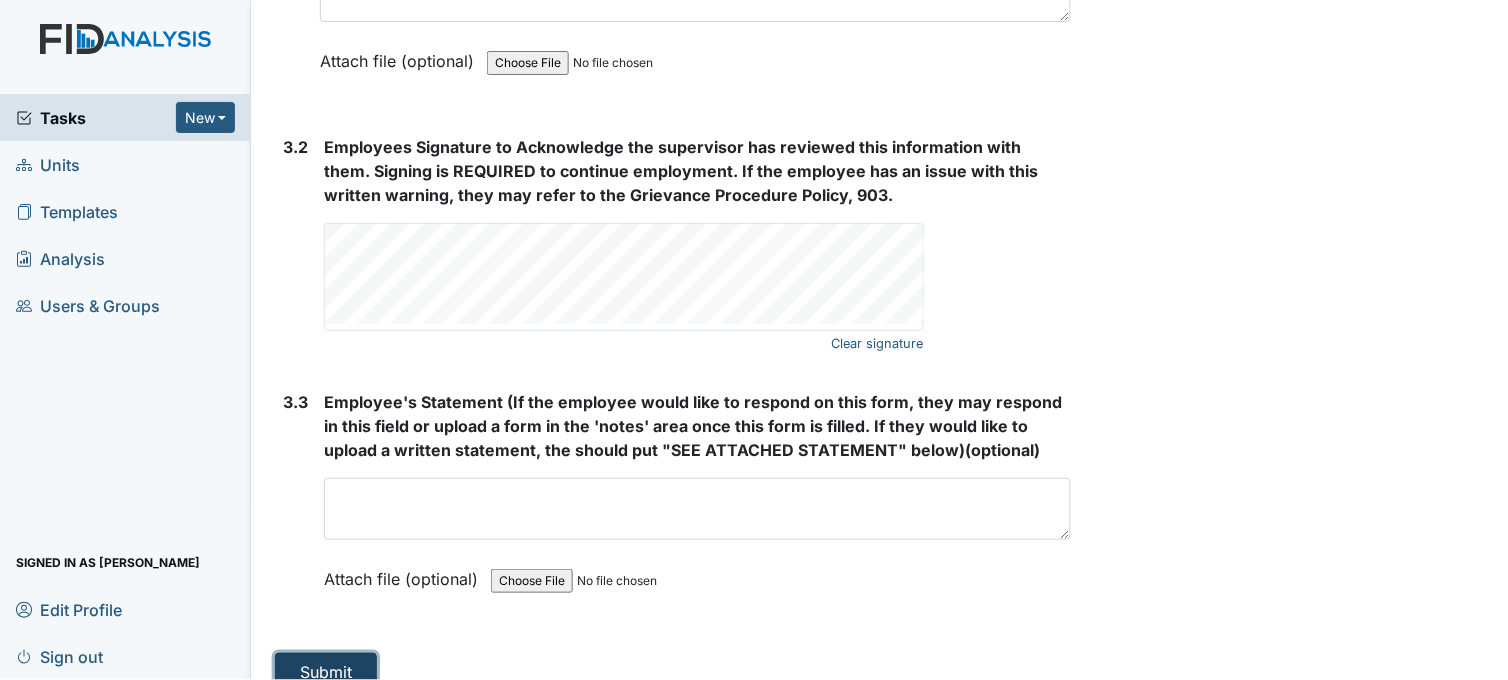 scroll, scrollTop: 3527, scrollLeft: 0, axis: vertical 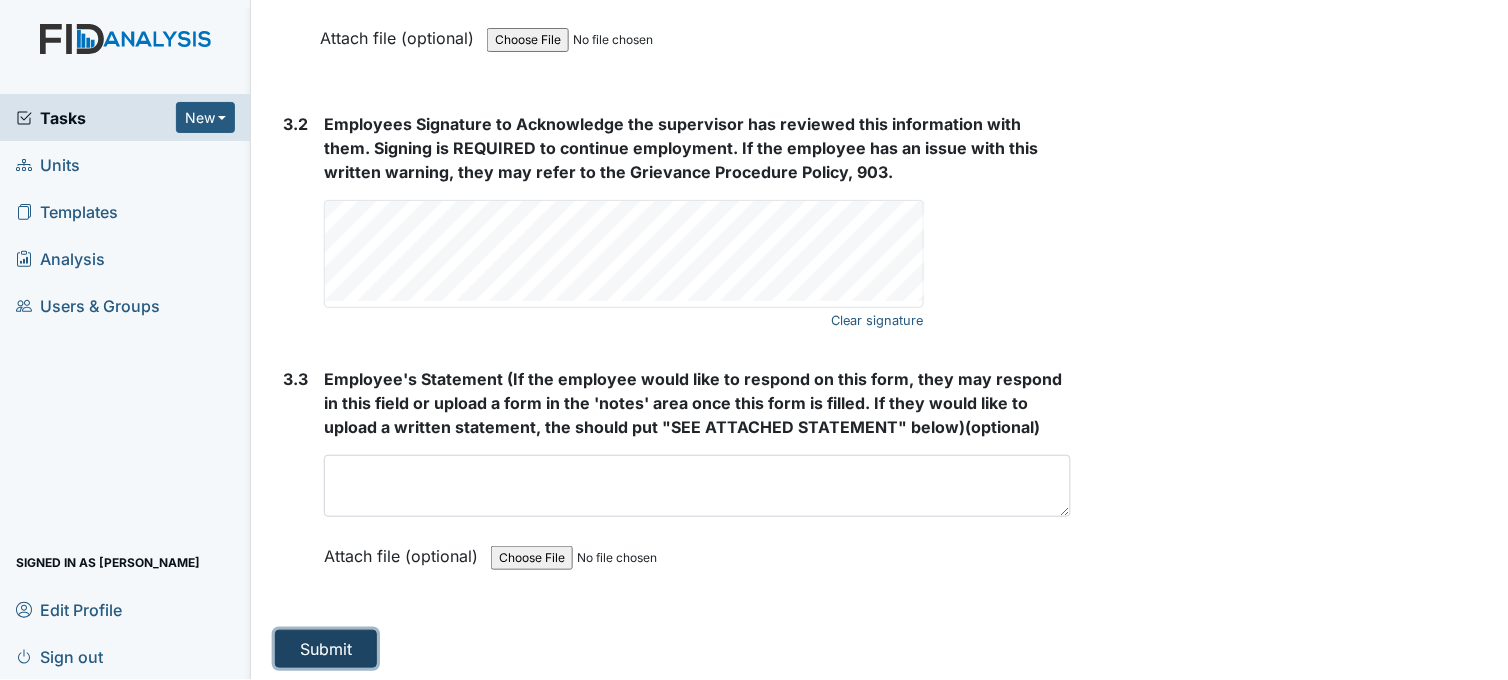 click on "Submit" at bounding box center (326, 649) 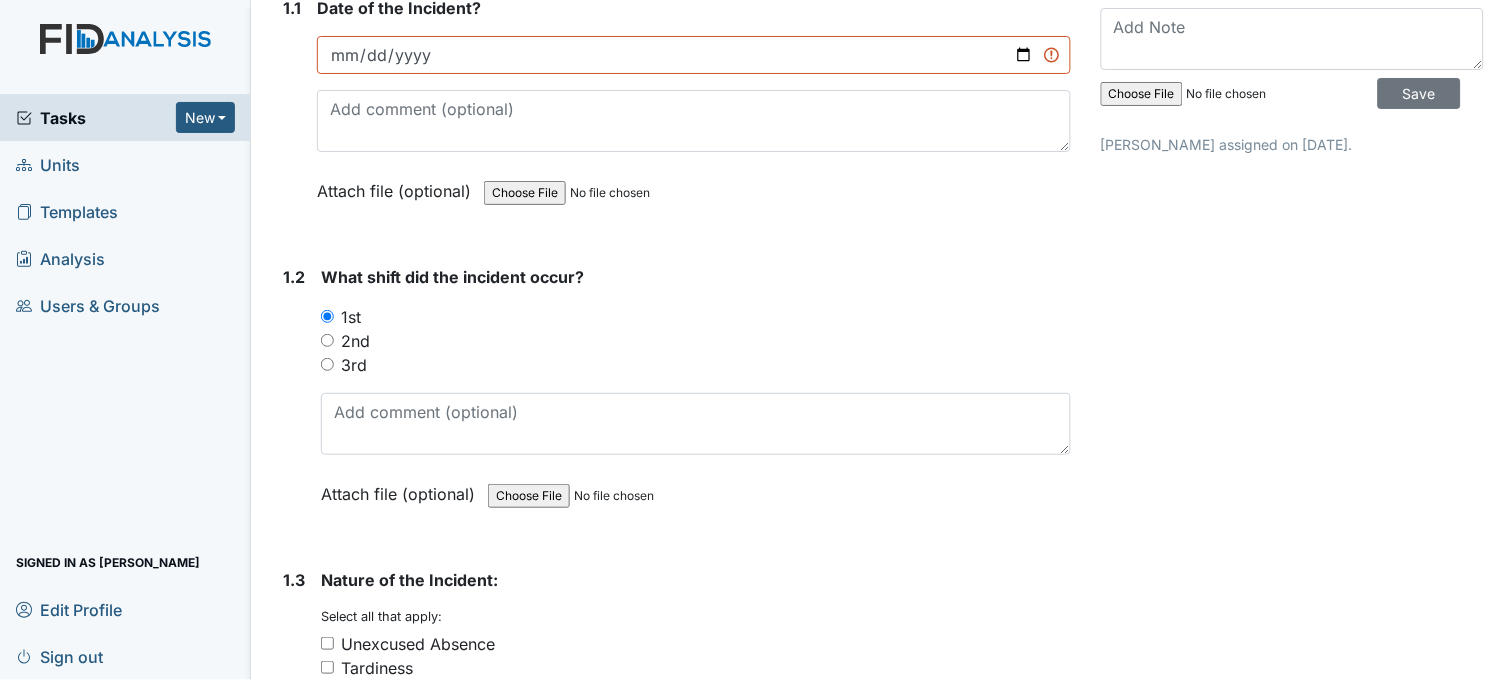 scroll, scrollTop: 0, scrollLeft: 0, axis: both 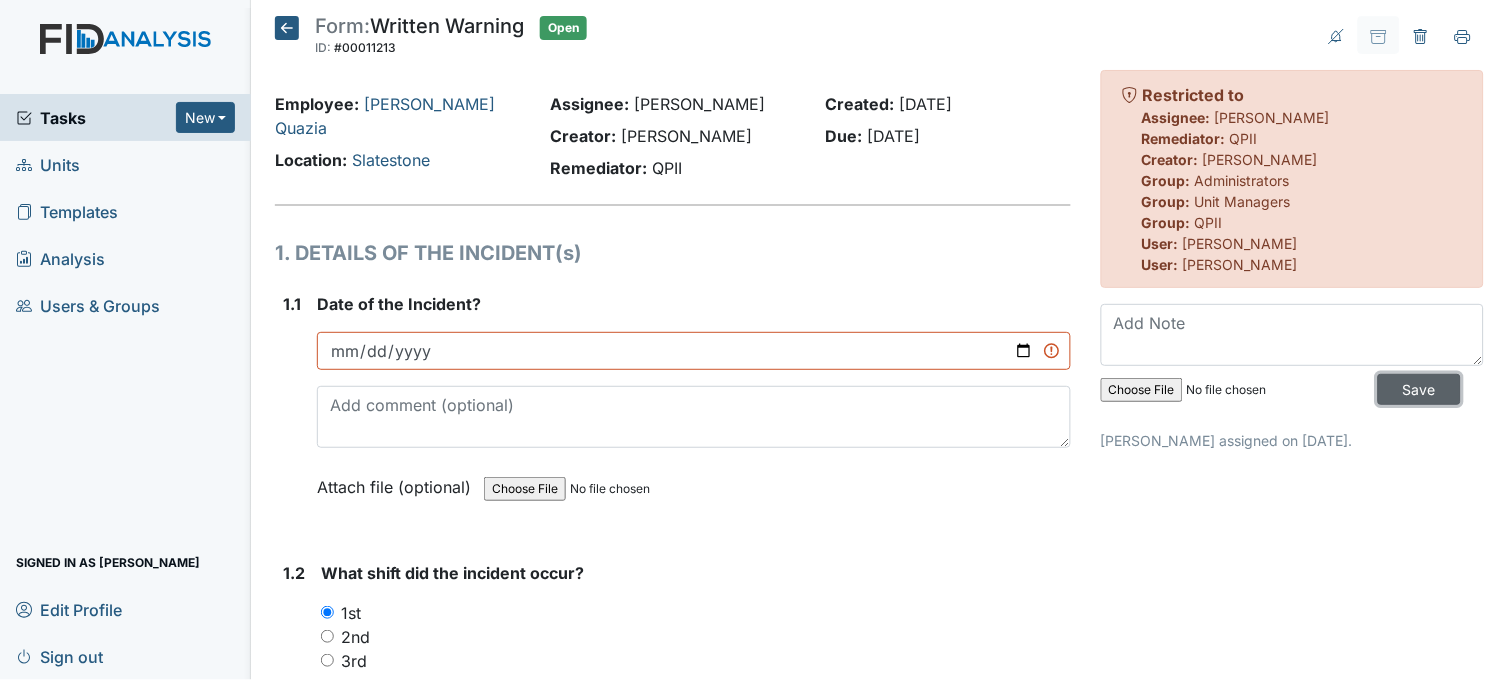 click on "Save" at bounding box center [1419, 389] 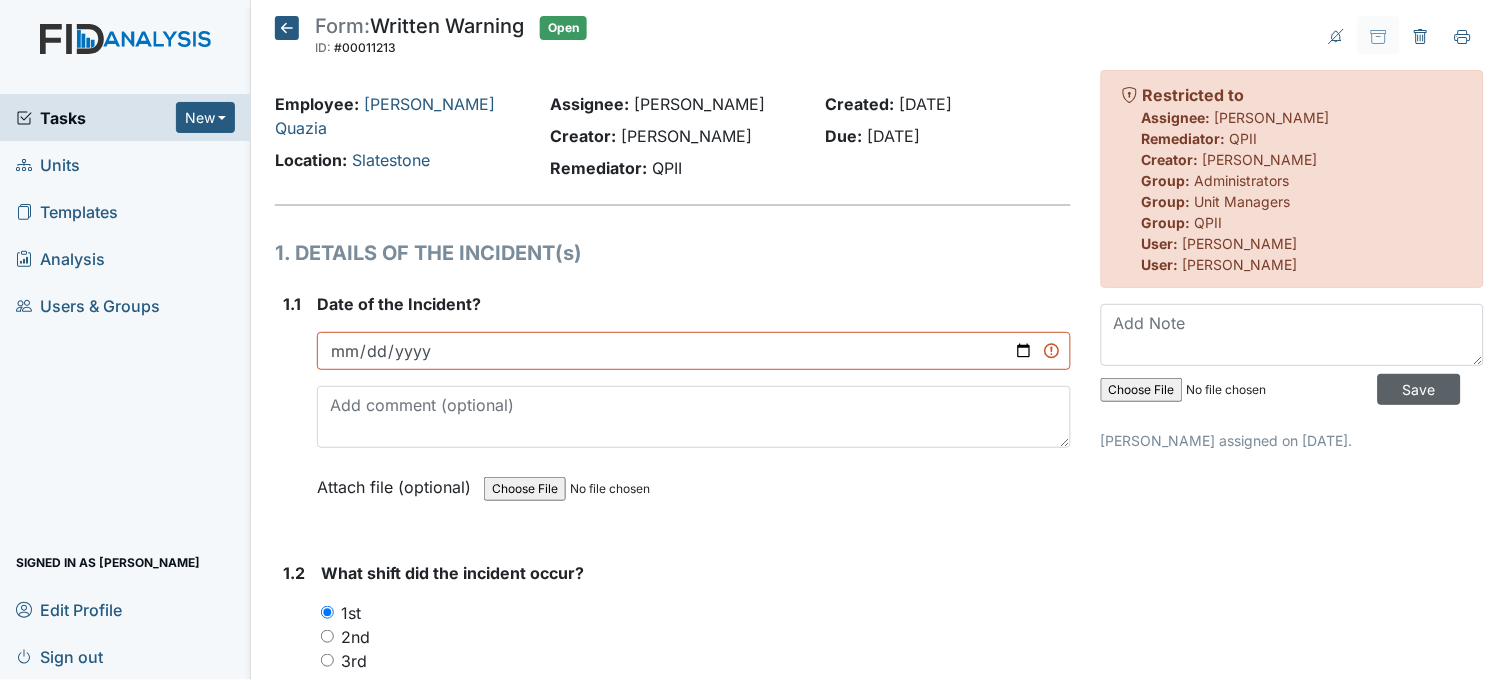 drag, startPoint x: 1406, startPoint y: 370, endPoint x: 1393, endPoint y: 385, distance: 19.849434 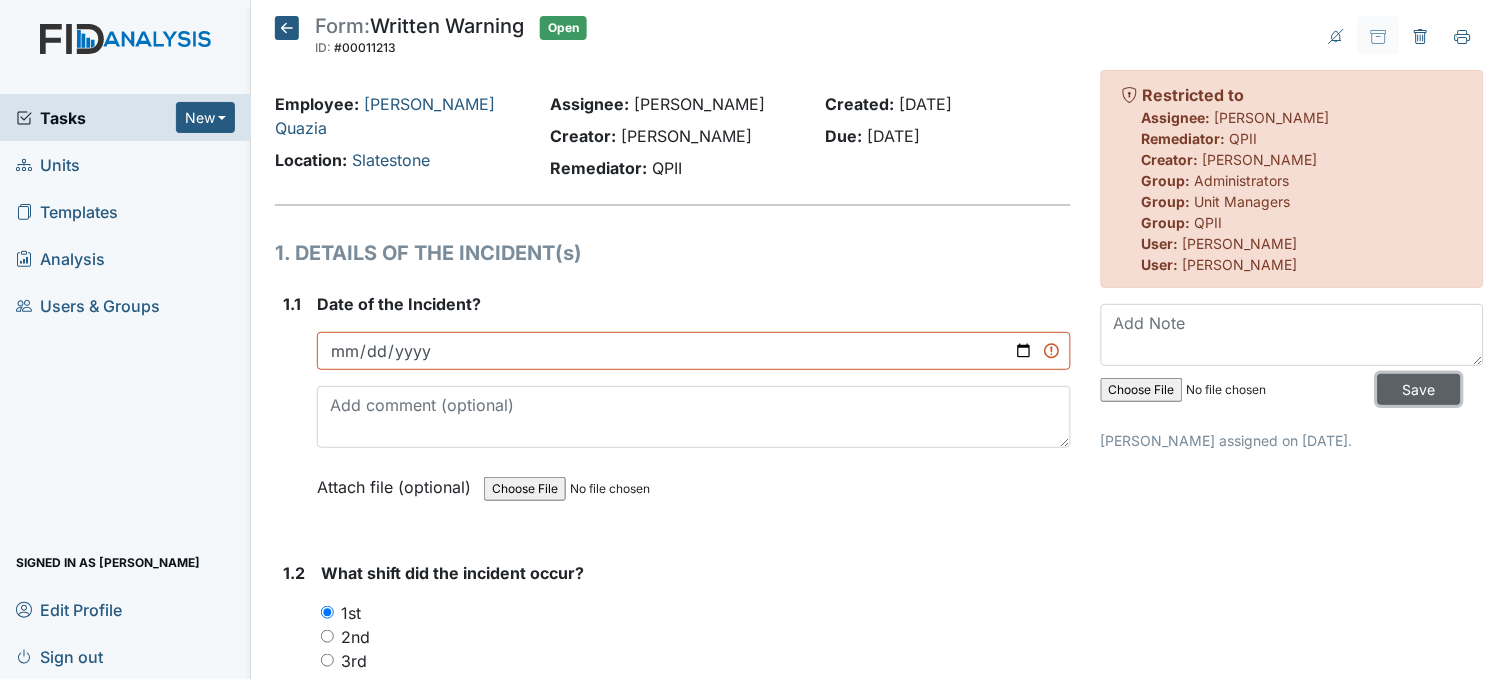click on "Save" at bounding box center [1419, 389] 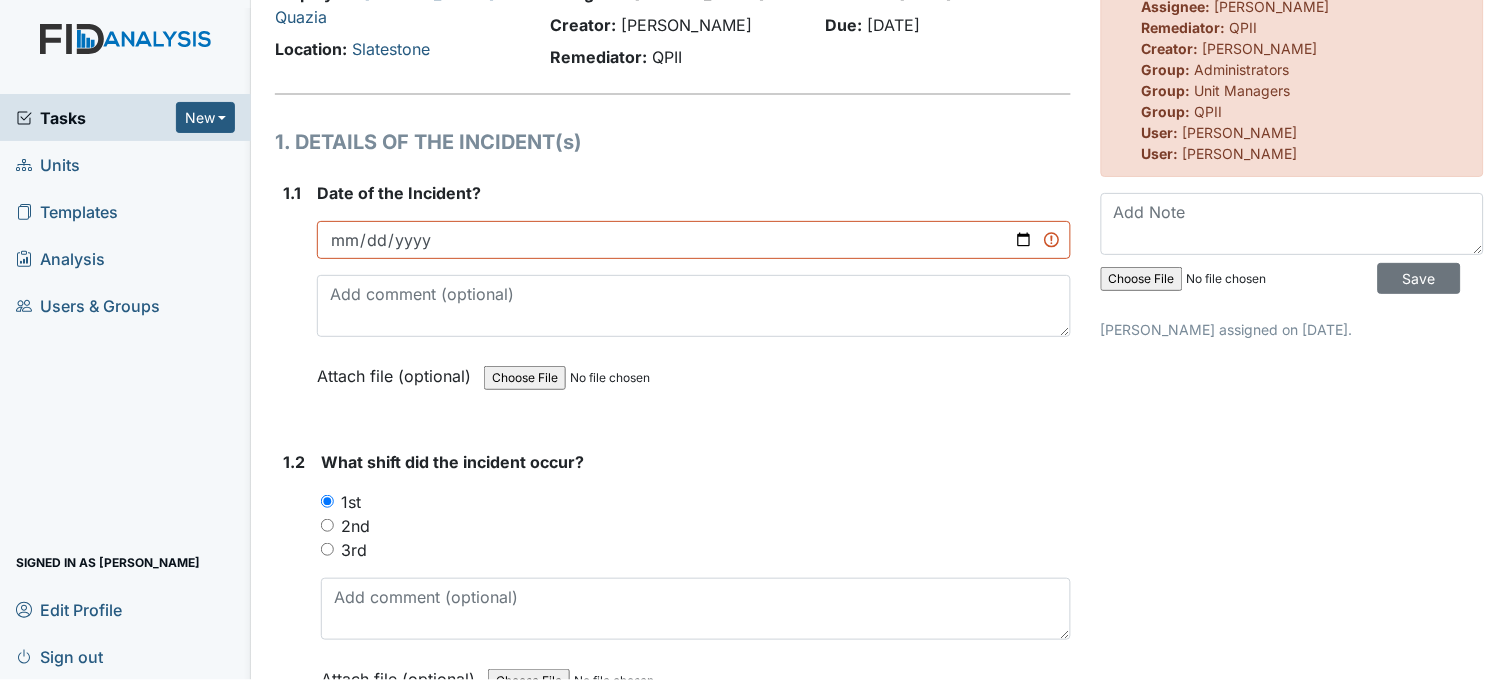 scroll, scrollTop: 0, scrollLeft: 0, axis: both 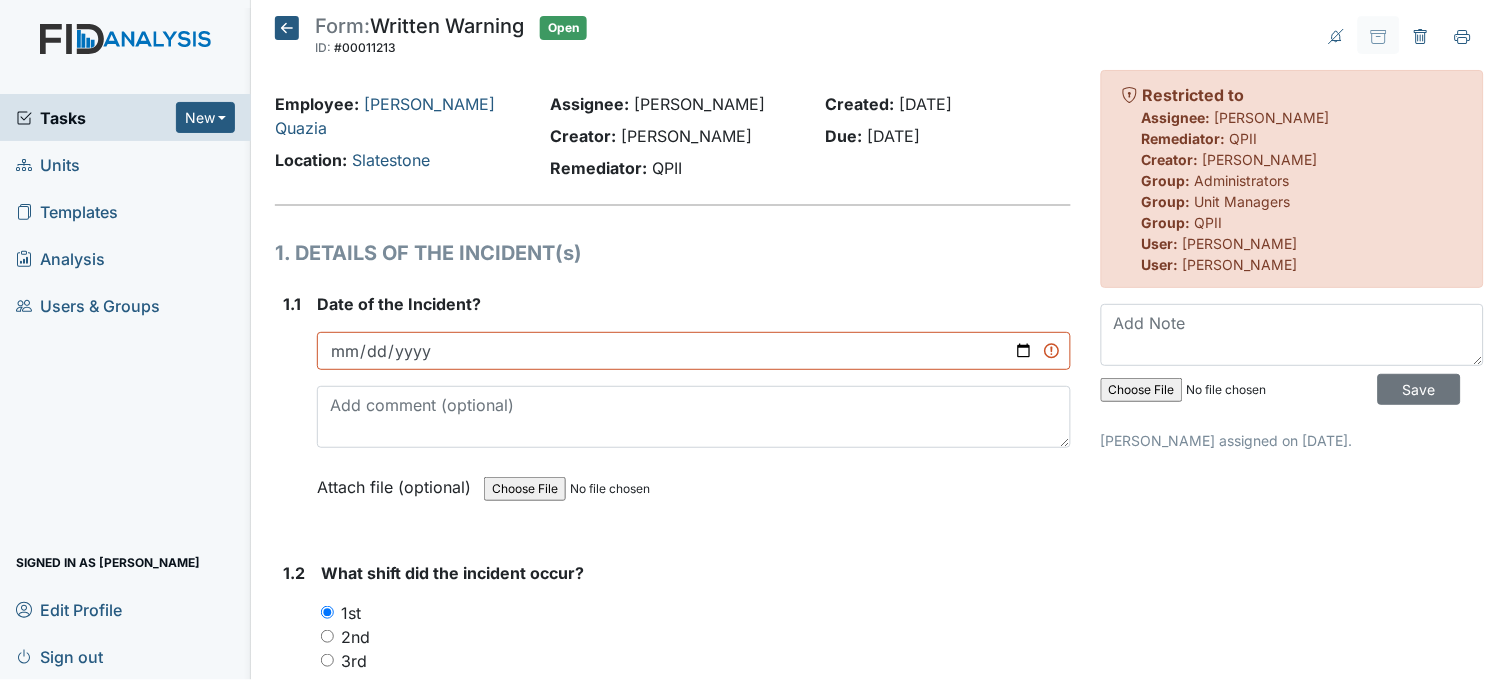 click on "Tasks" at bounding box center (96, 118) 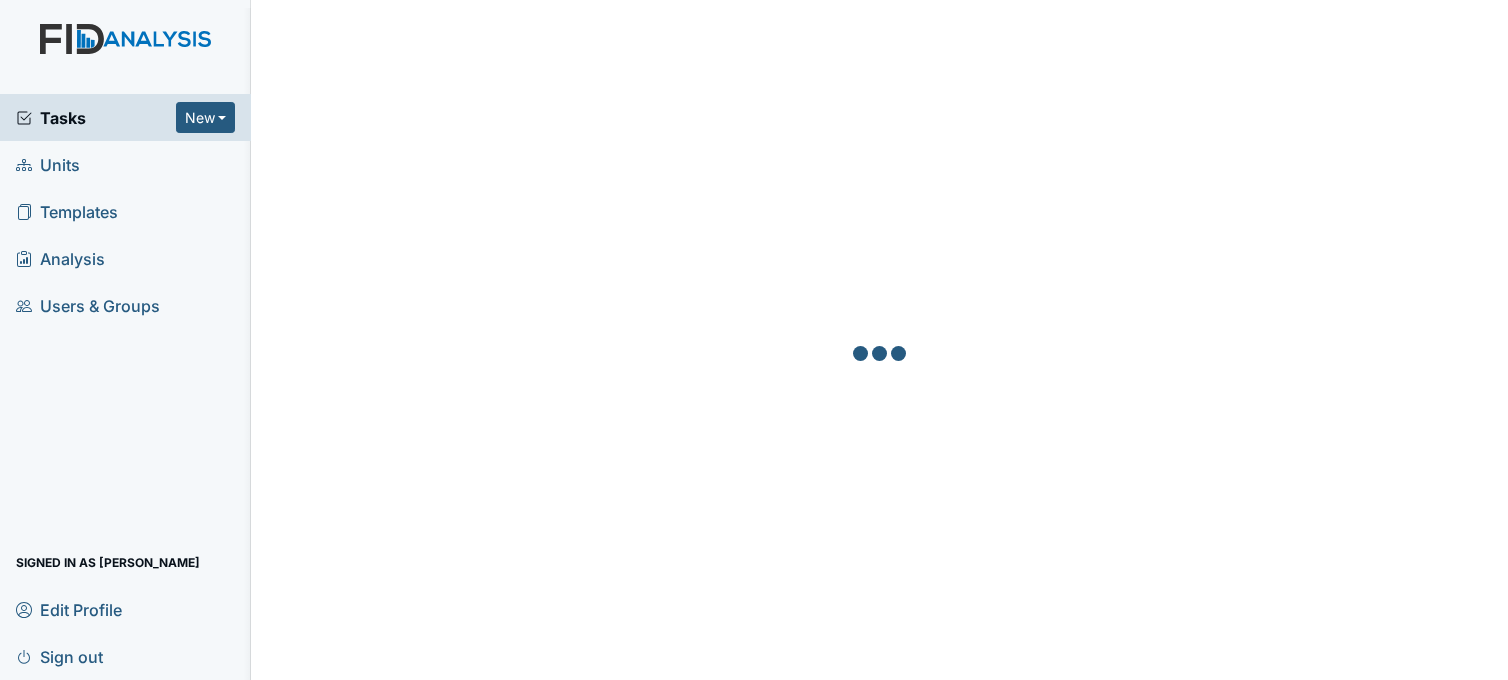 scroll, scrollTop: 0, scrollLeft: 0, axis: both 